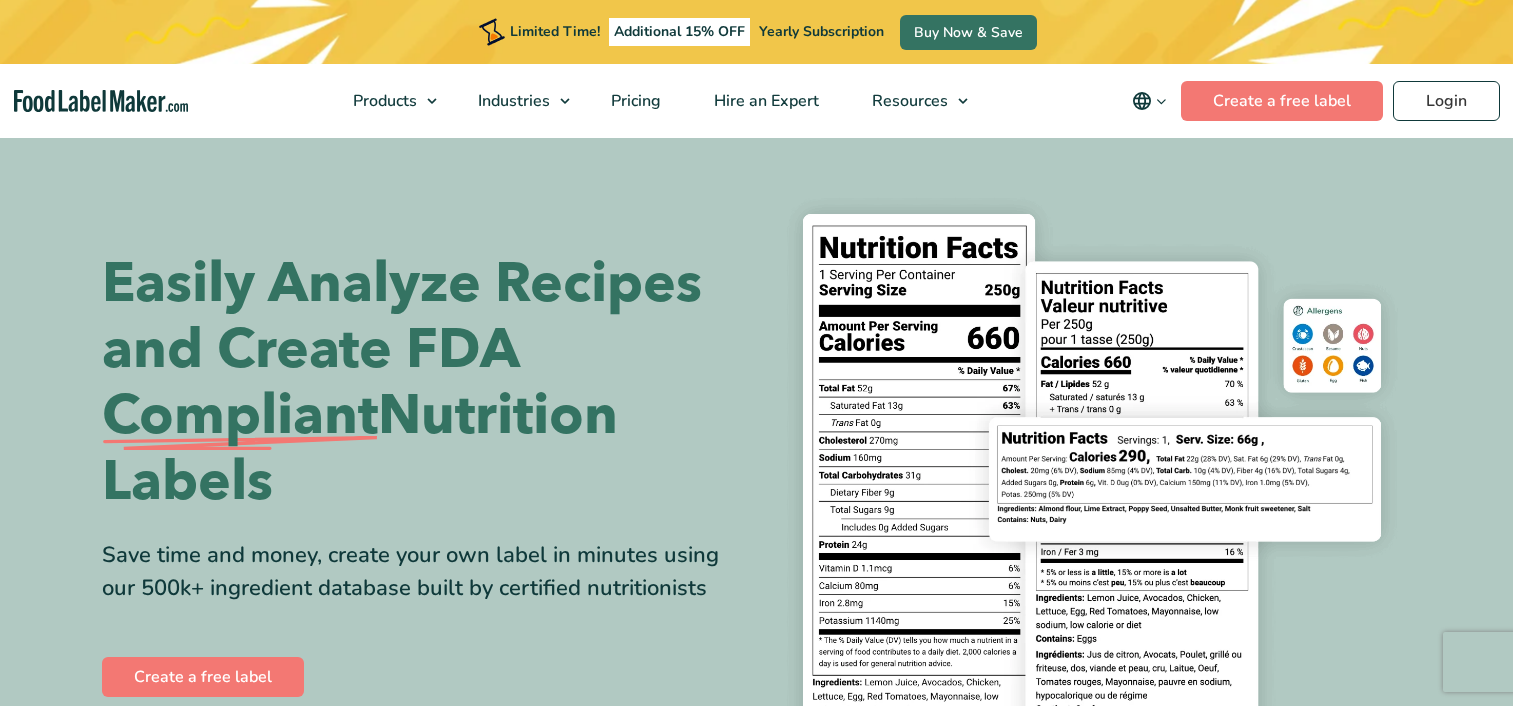 scroll, scrollTop: 0, scrollLeft: 0, axis: both 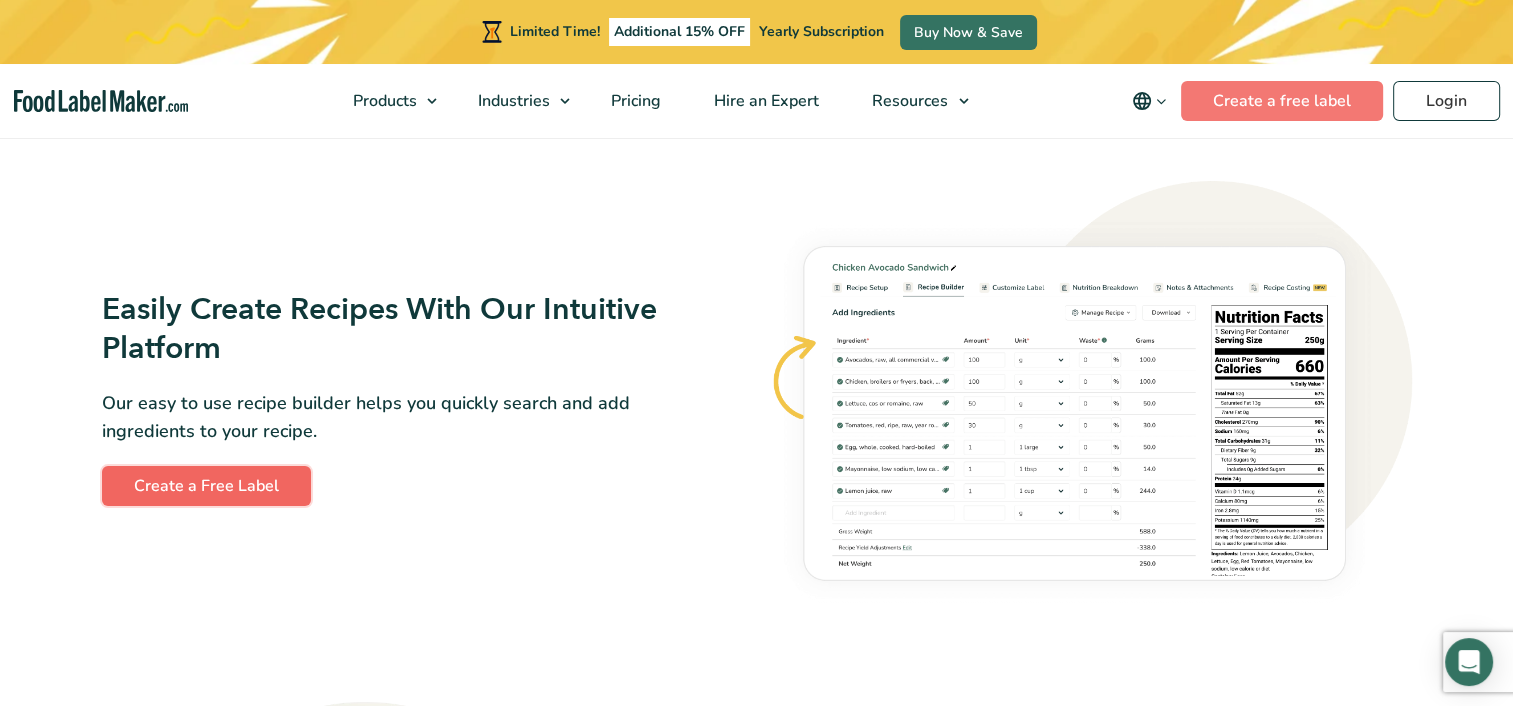 click on "Create a Free Label" at bounding box center [206, 486] 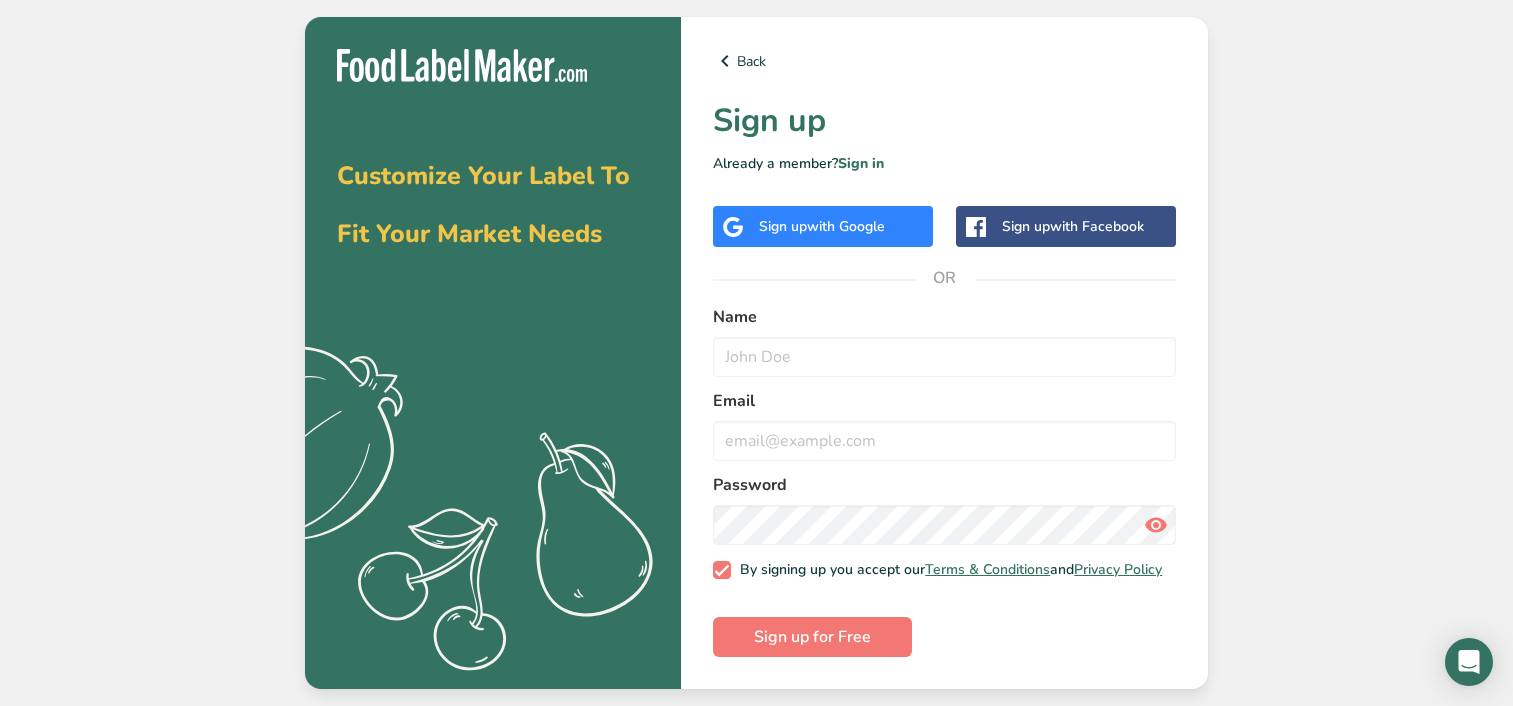 scroll, scrollTop: 0, scrollLeft: 0, axis: both 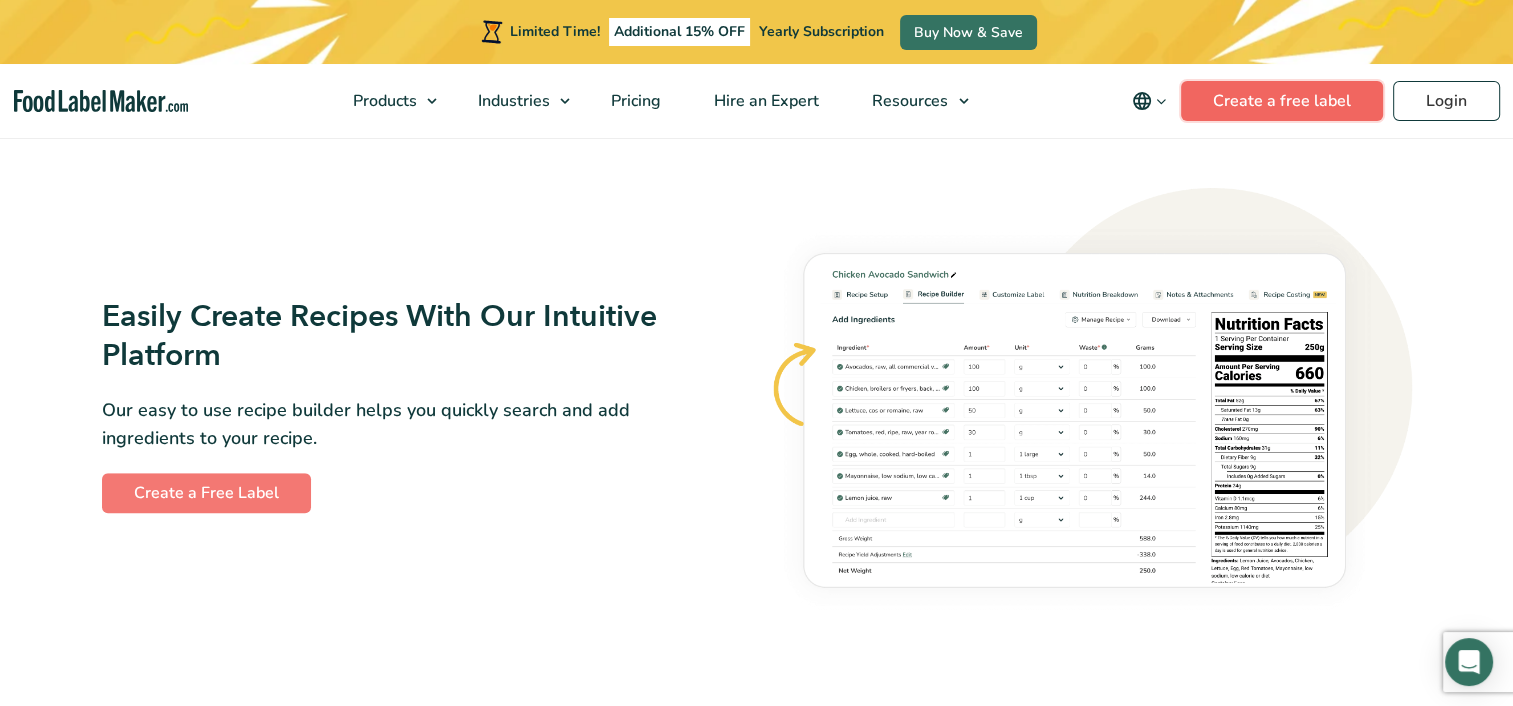 click on "Create a free label" at bounding box center (1282, 101) 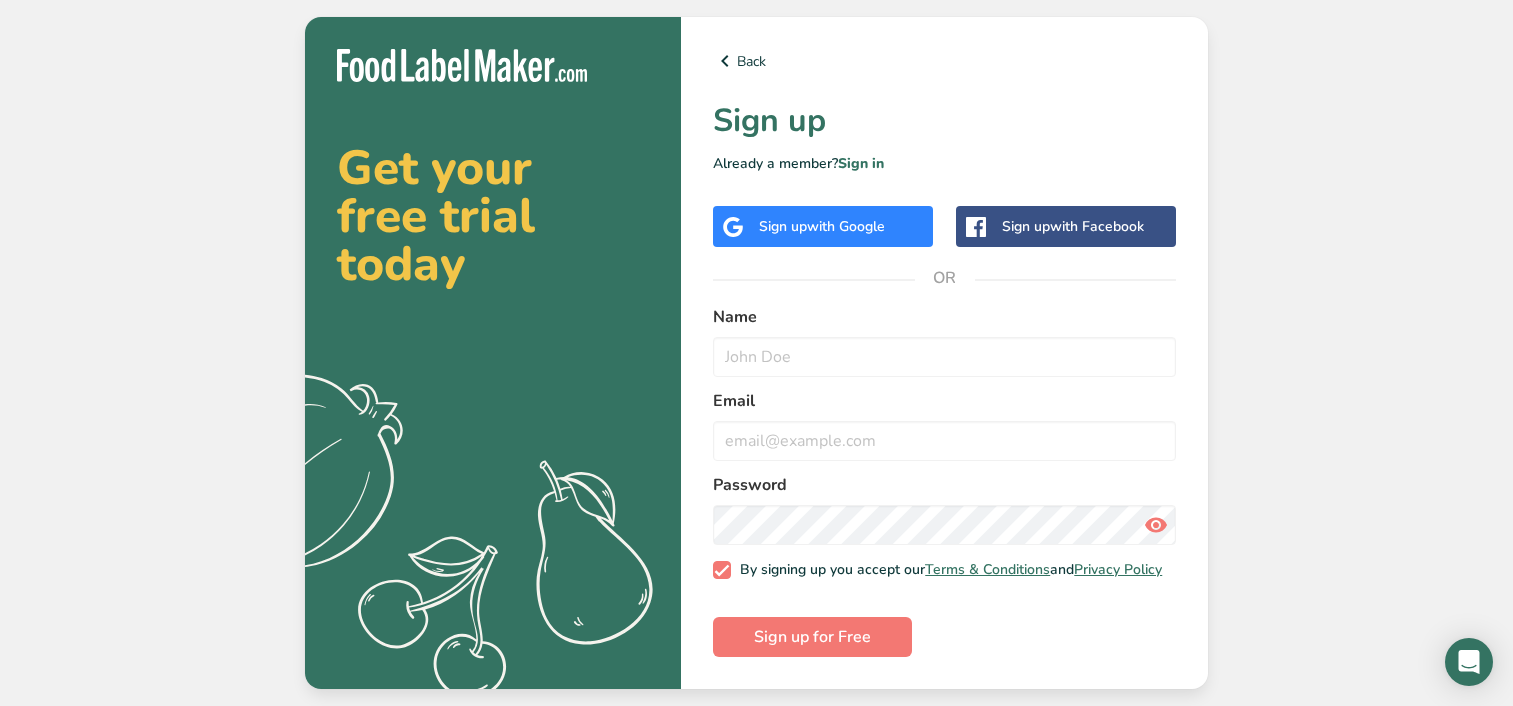 scroll, scrollTop: 0, scrollLeft: 0, axis: both 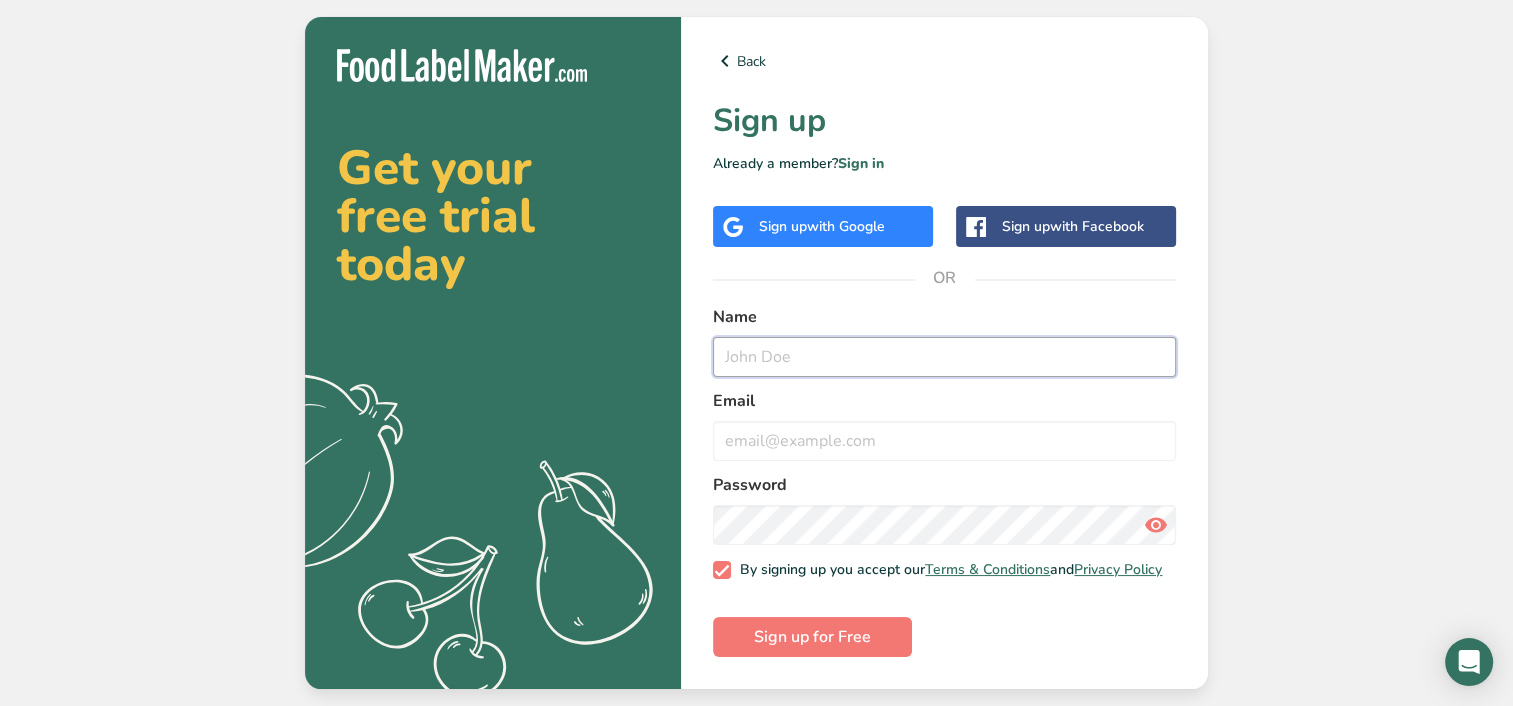 click at bounding box center [944, 357] 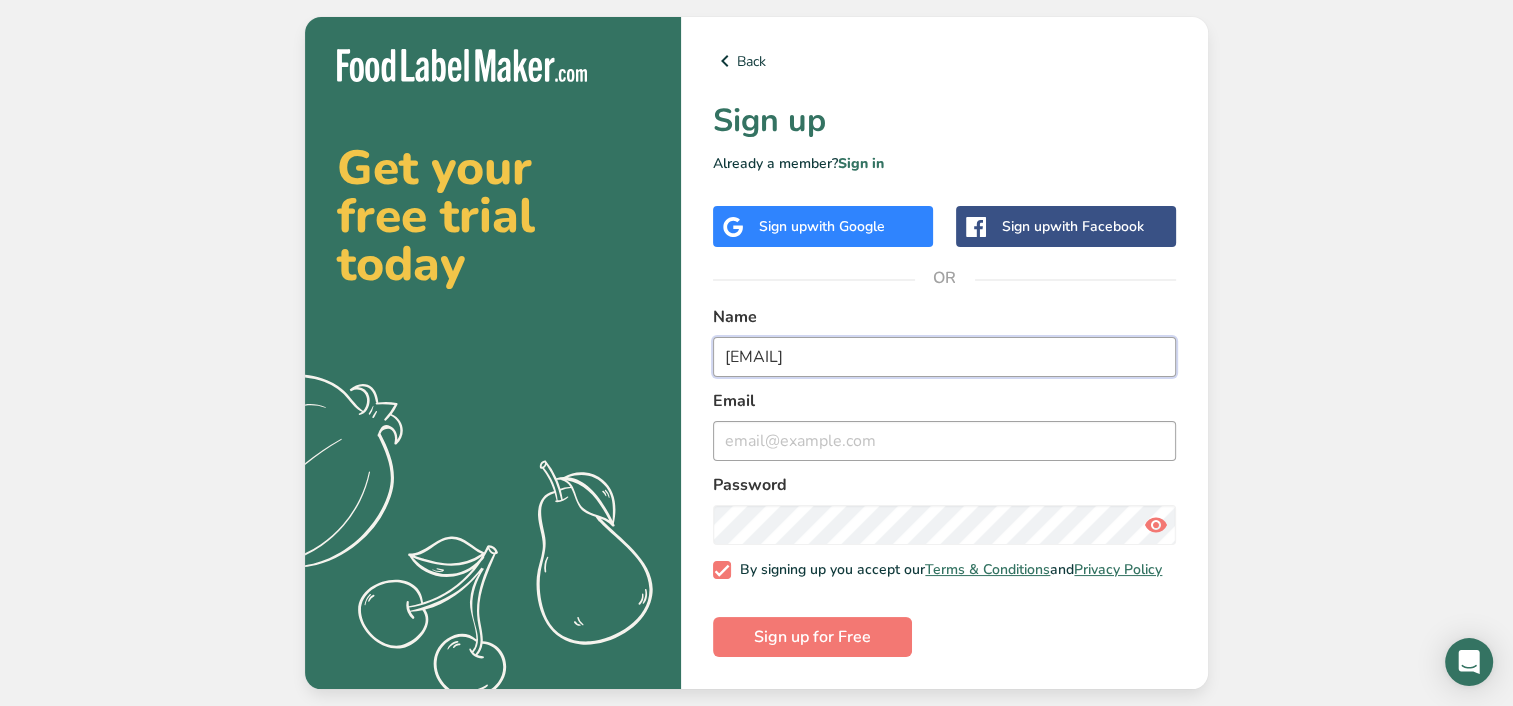 type on "regiqbbq@yahoo.com" 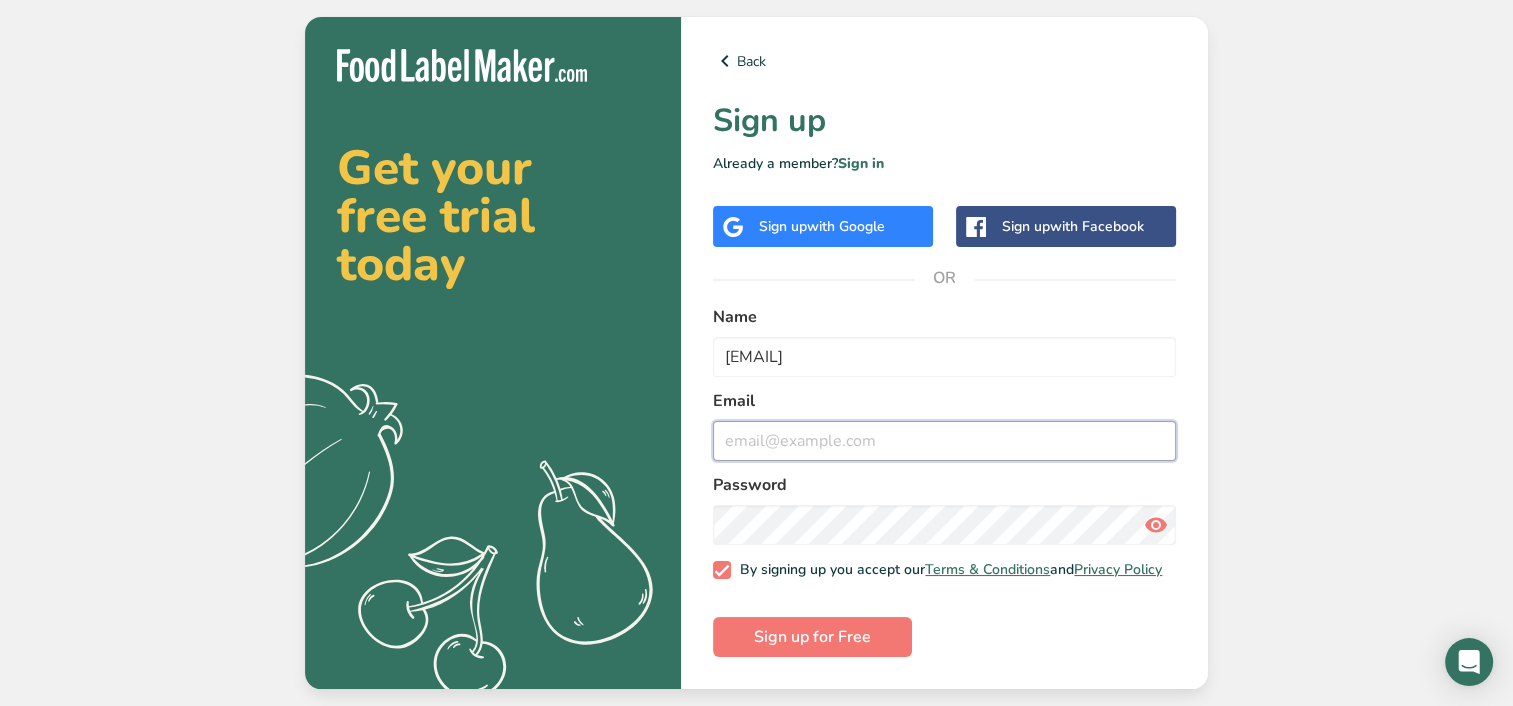 click at bounding box center (944, 441) 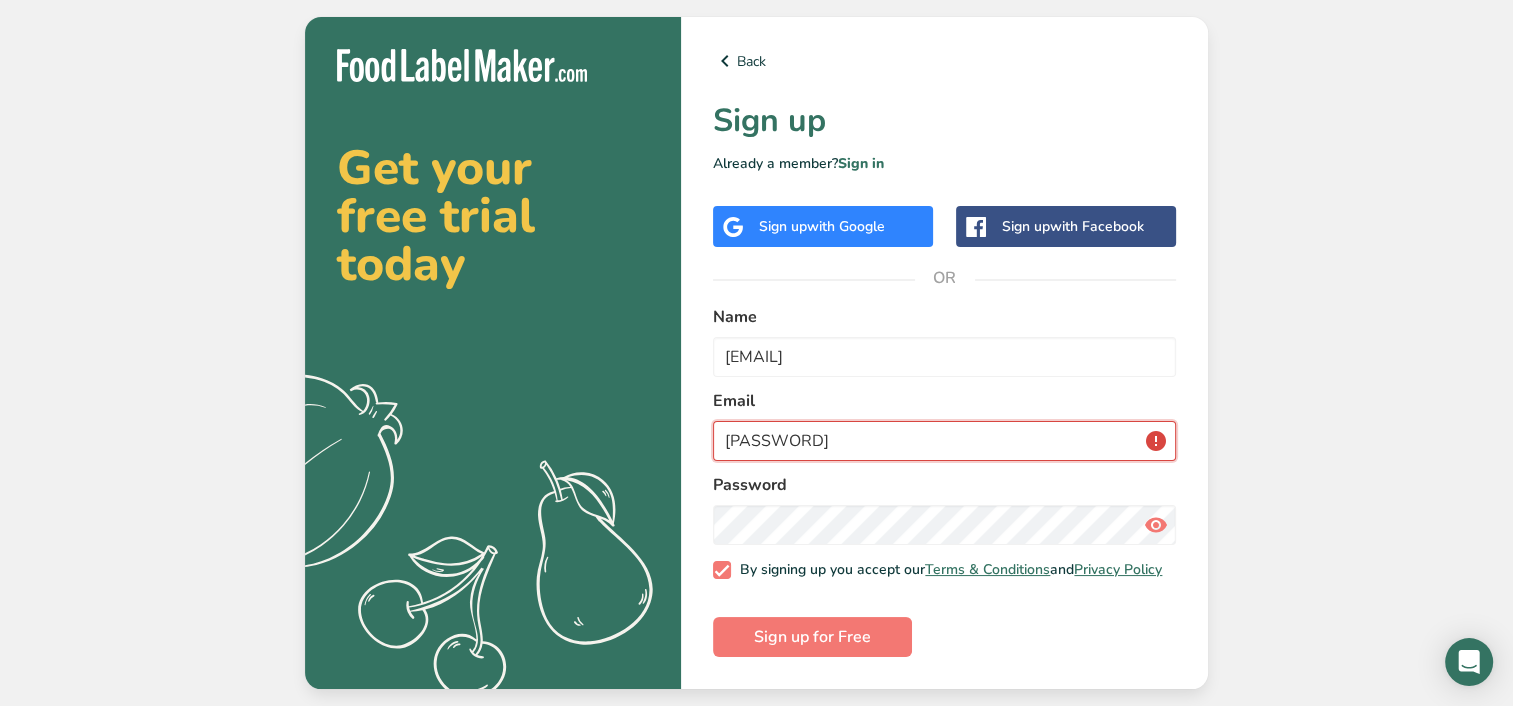 drag, startPoint x: 1010, startPoint y: 418, endPoint x: 668, endPoint y: 398, distance: 342.5843 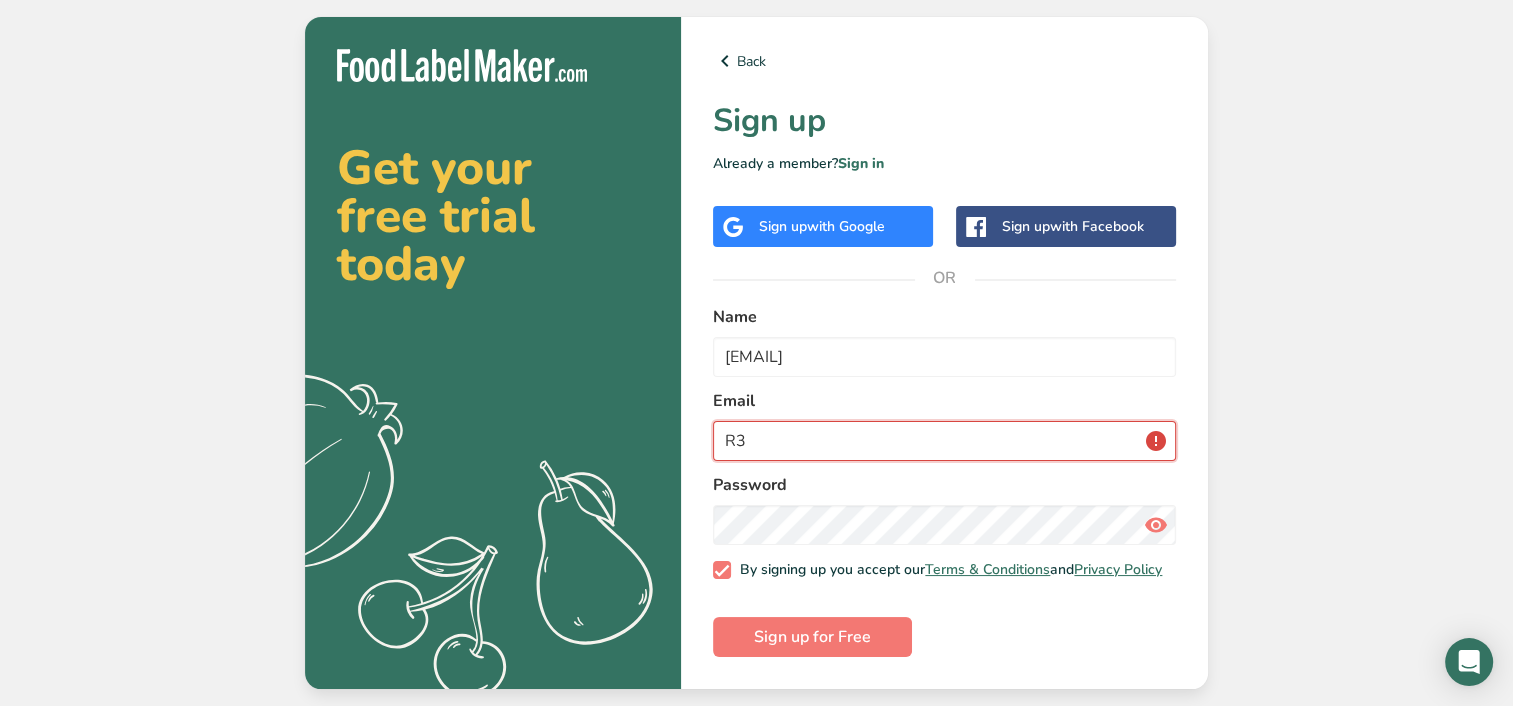 type on "R" 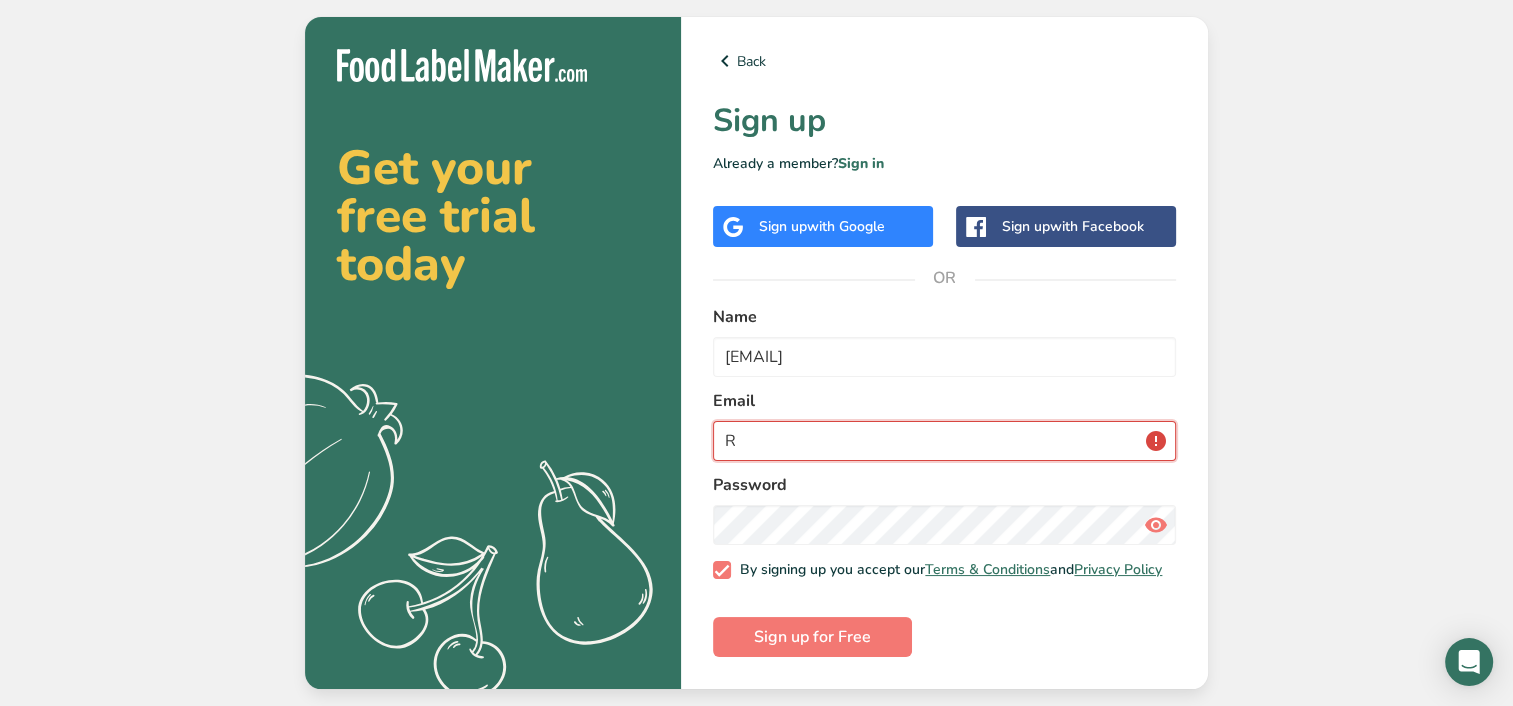 type 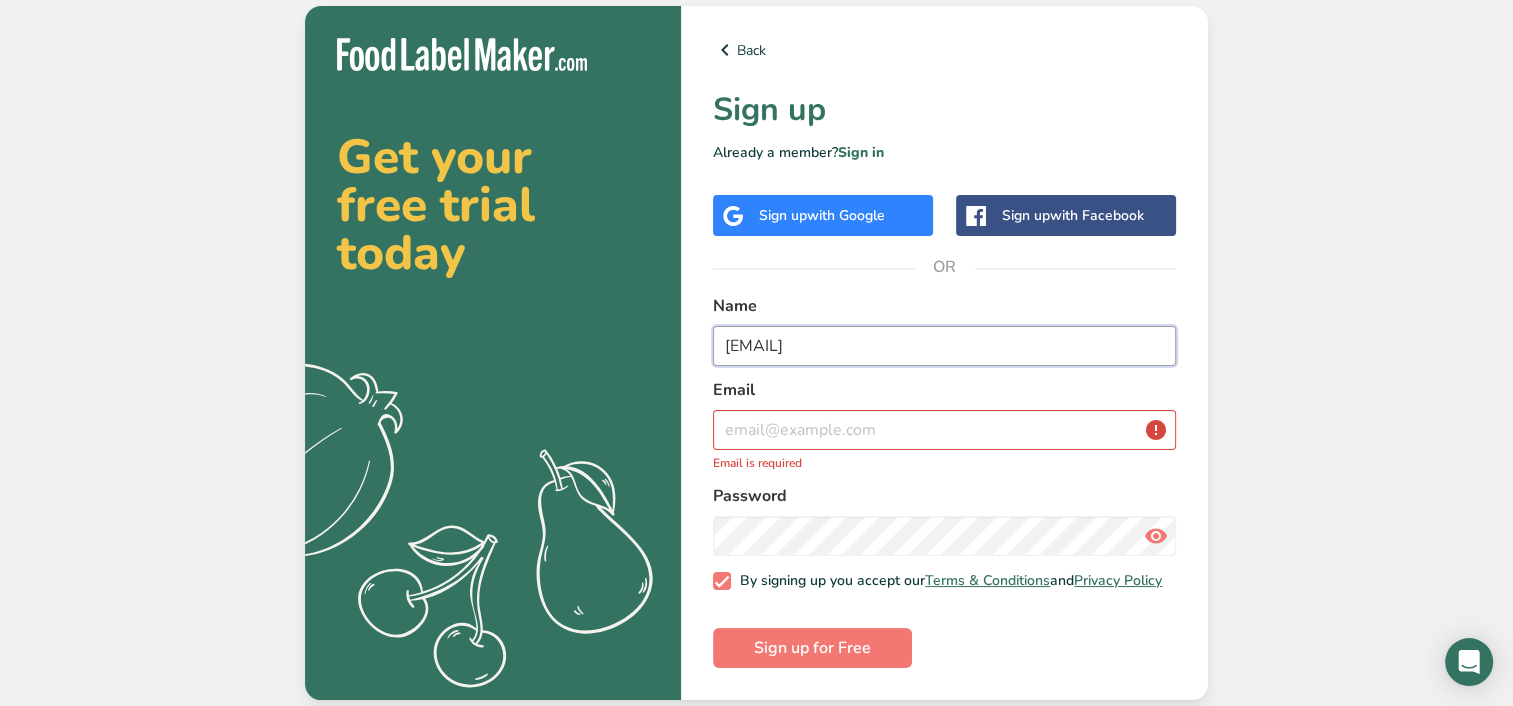 drag, startPoint x: 956, startPoint y: 327, endPoint x: 289, endPoint y: 261, distance: 670.2574 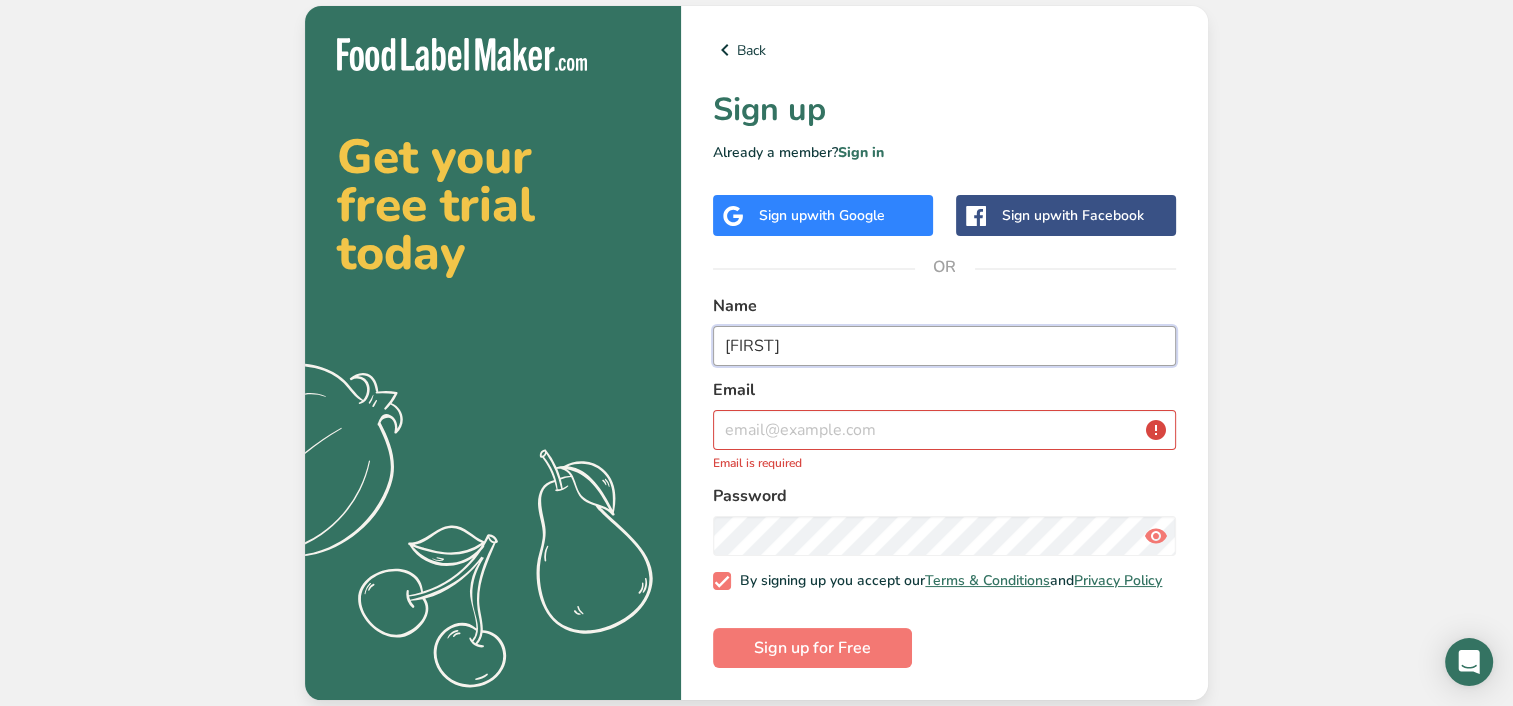 type on "Vincent" 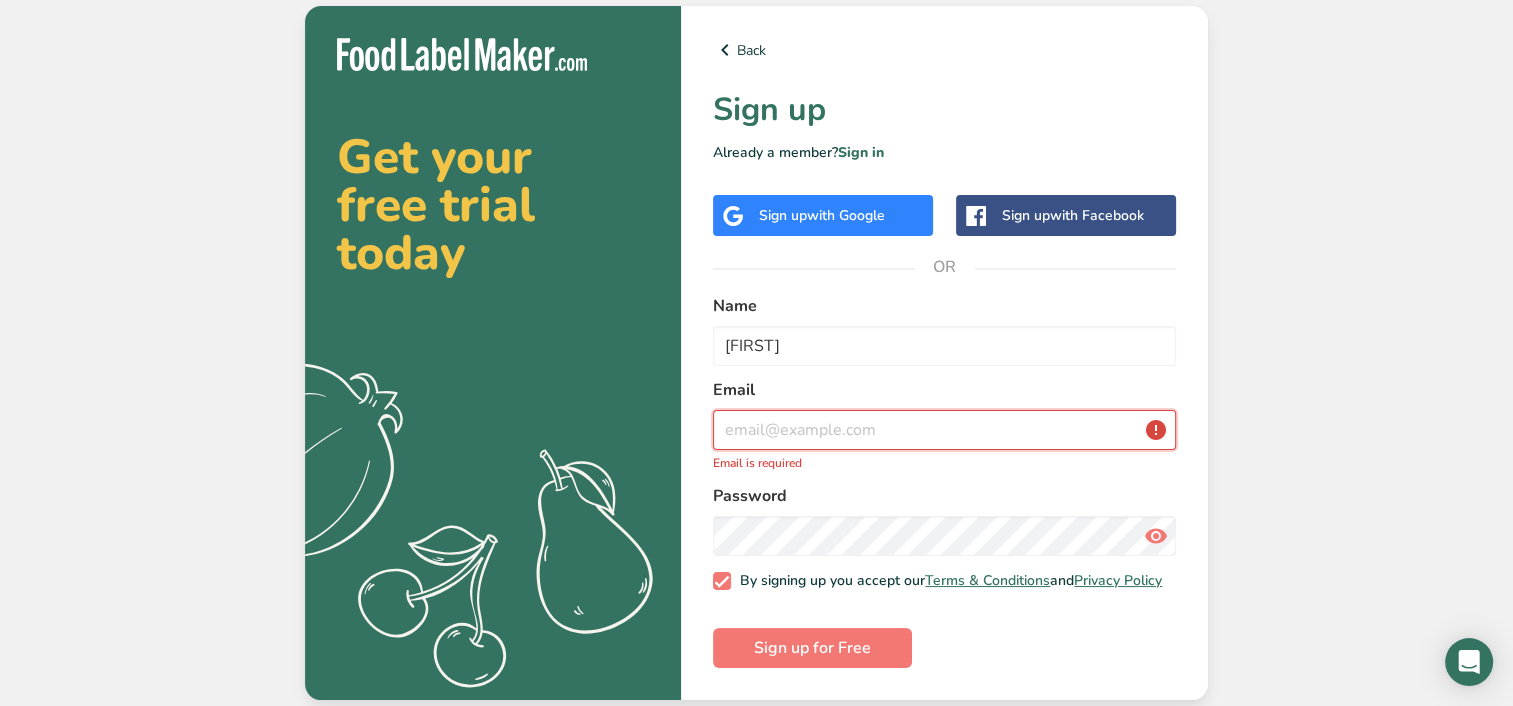 click at bounding box center (944, 430) 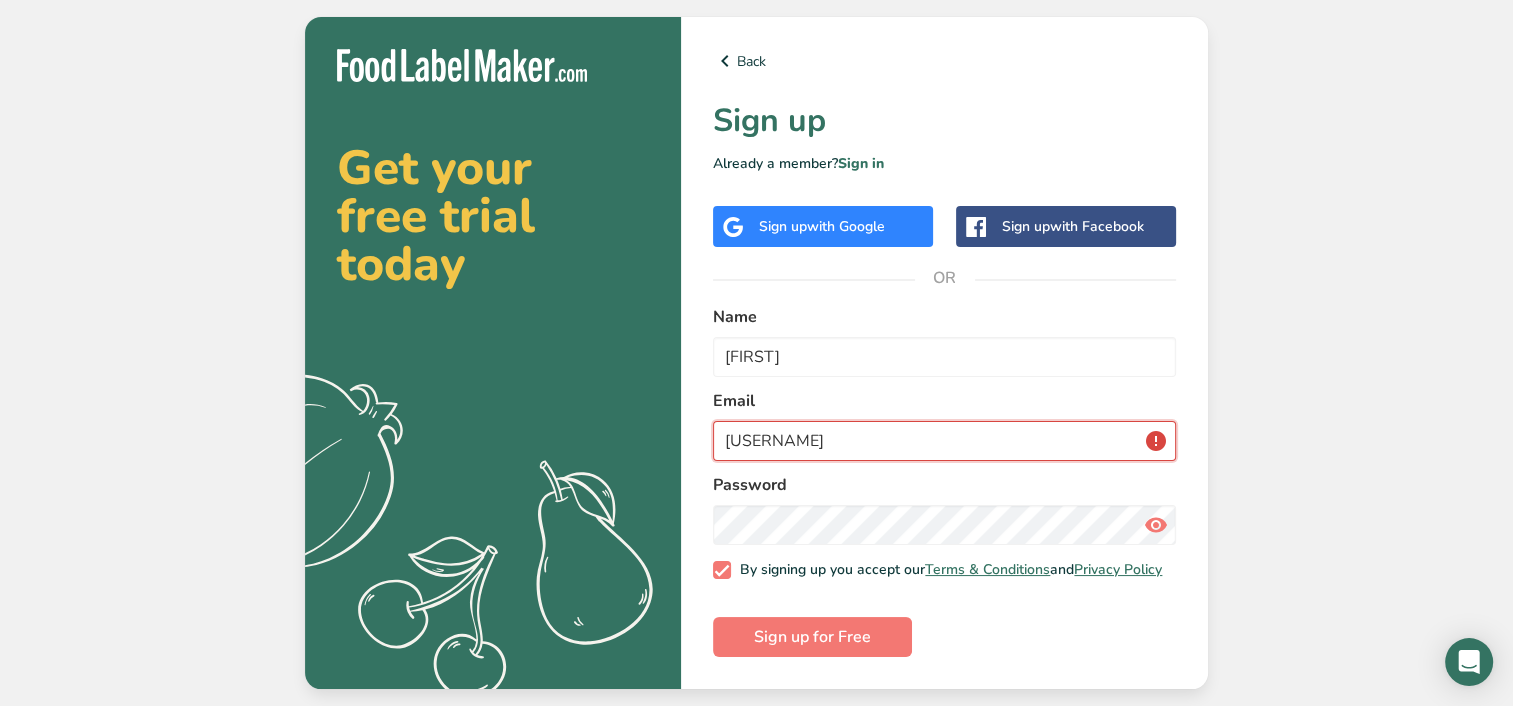 type on "regiqbbq@yahoo.com" 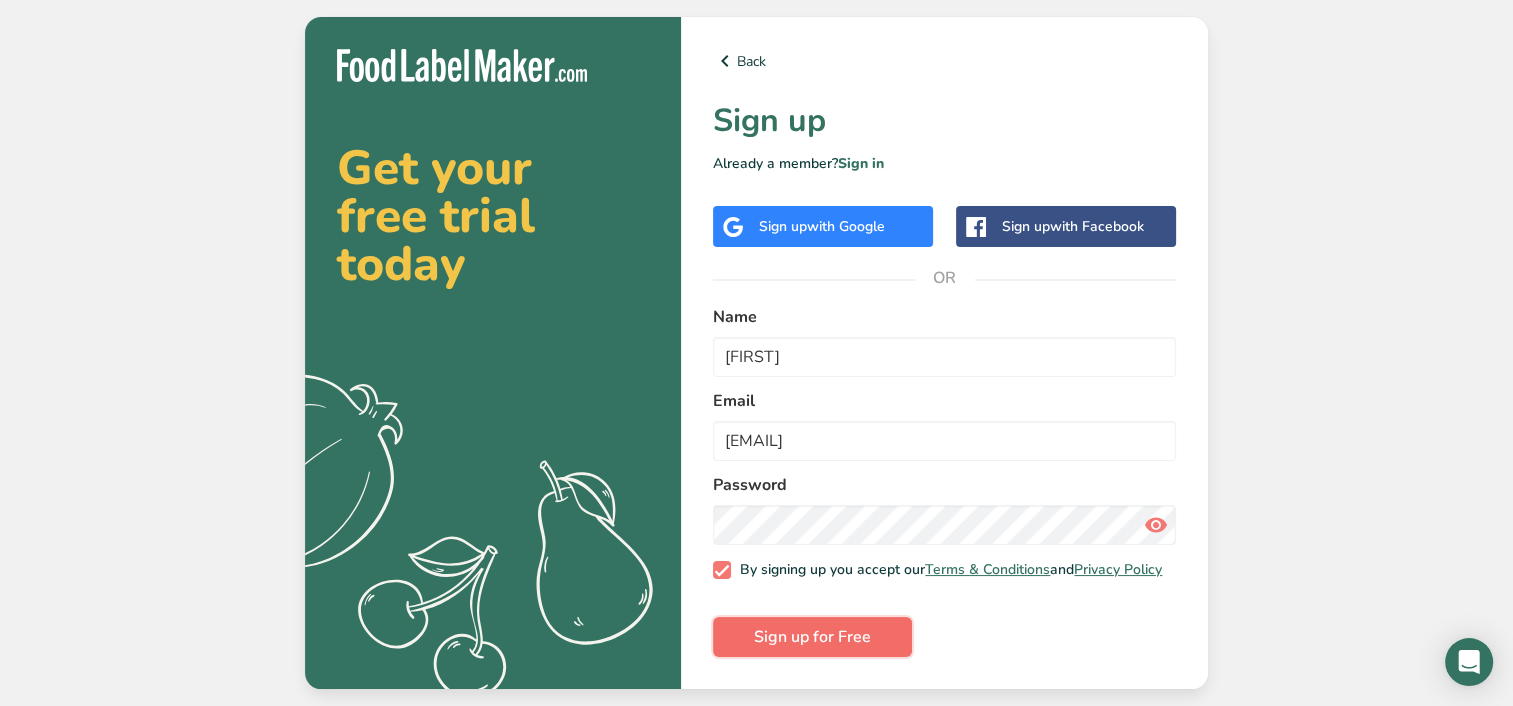 click on "Sign up for Free" at bounding box center (812, 637) 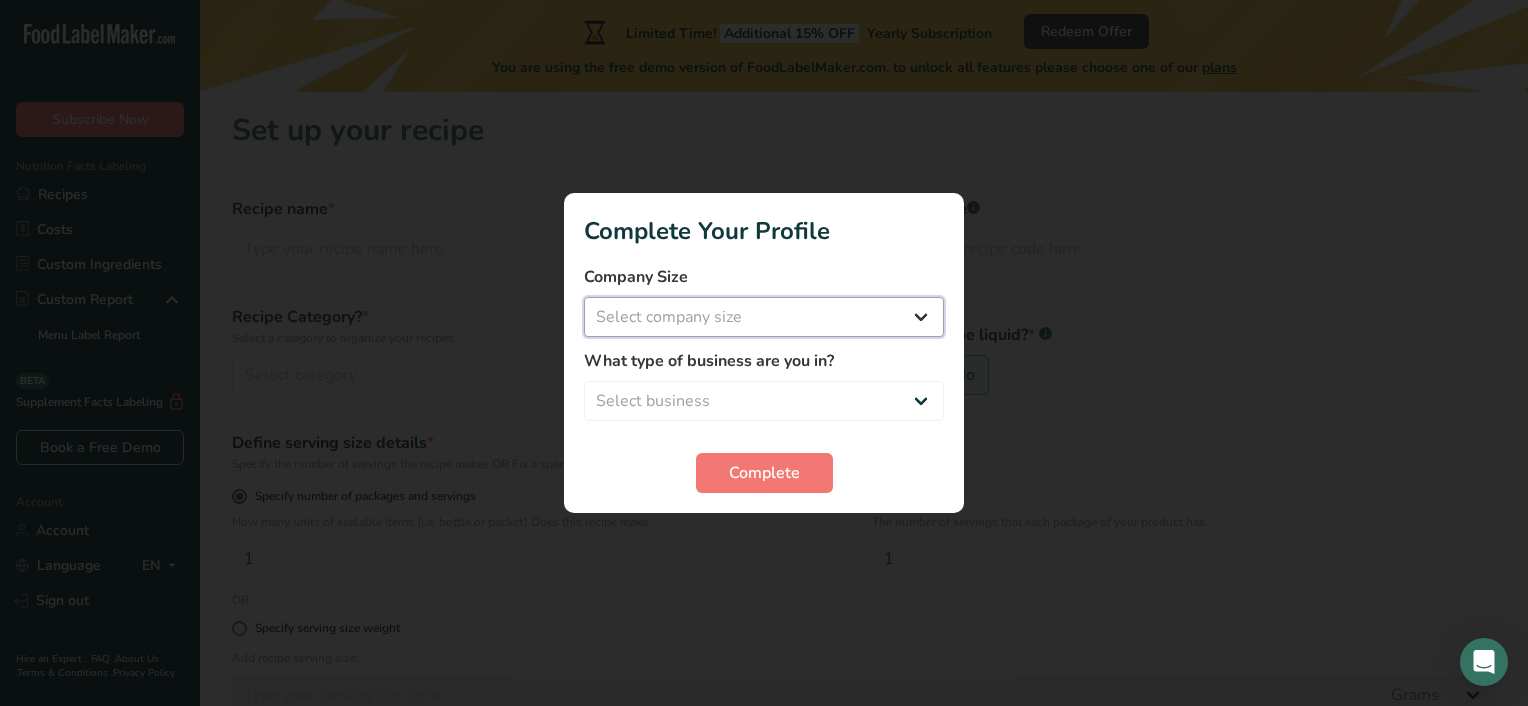 click on "Select company size
Fewer than 10 Employees
10 to 50 Employees
51 to 500 Employees
Over 500 Employees" at bounding box center (764, 317) 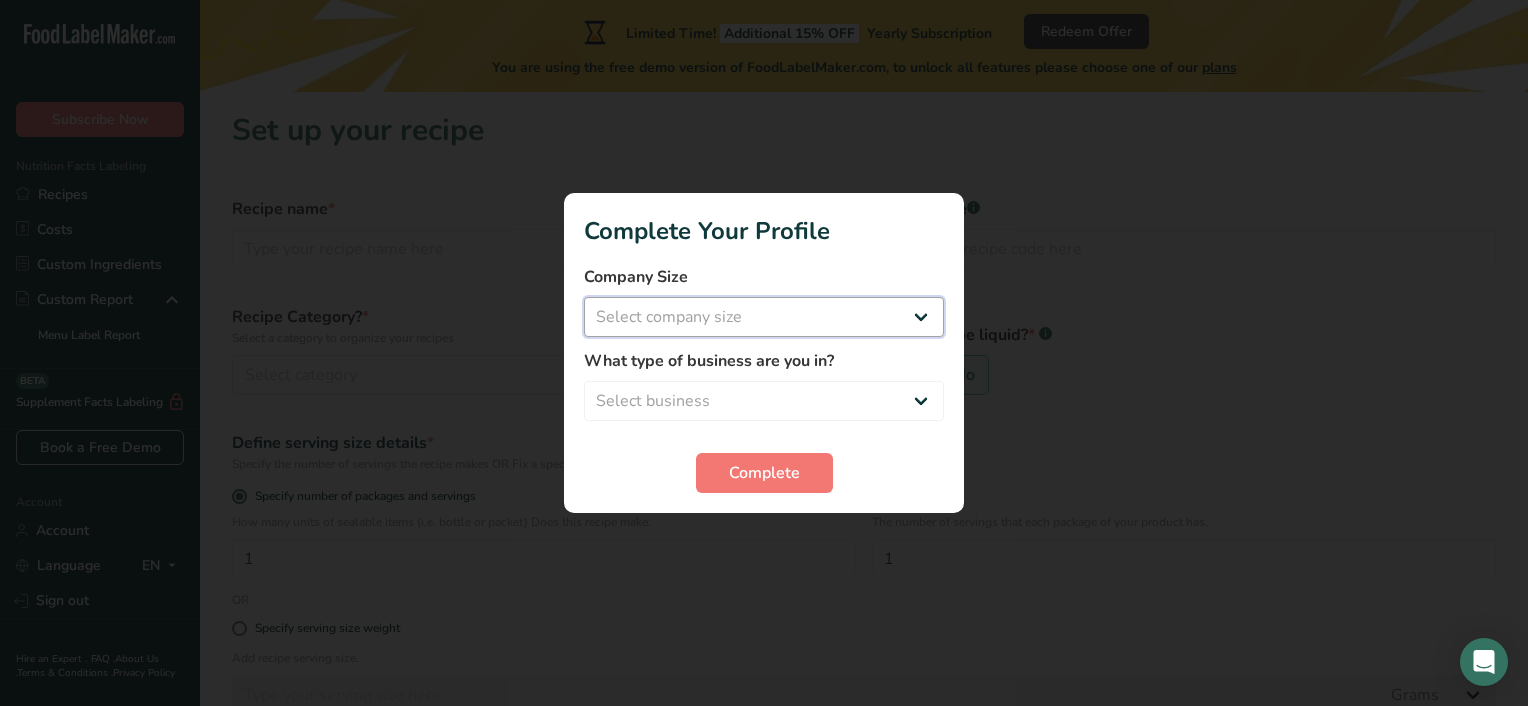 select on "1" 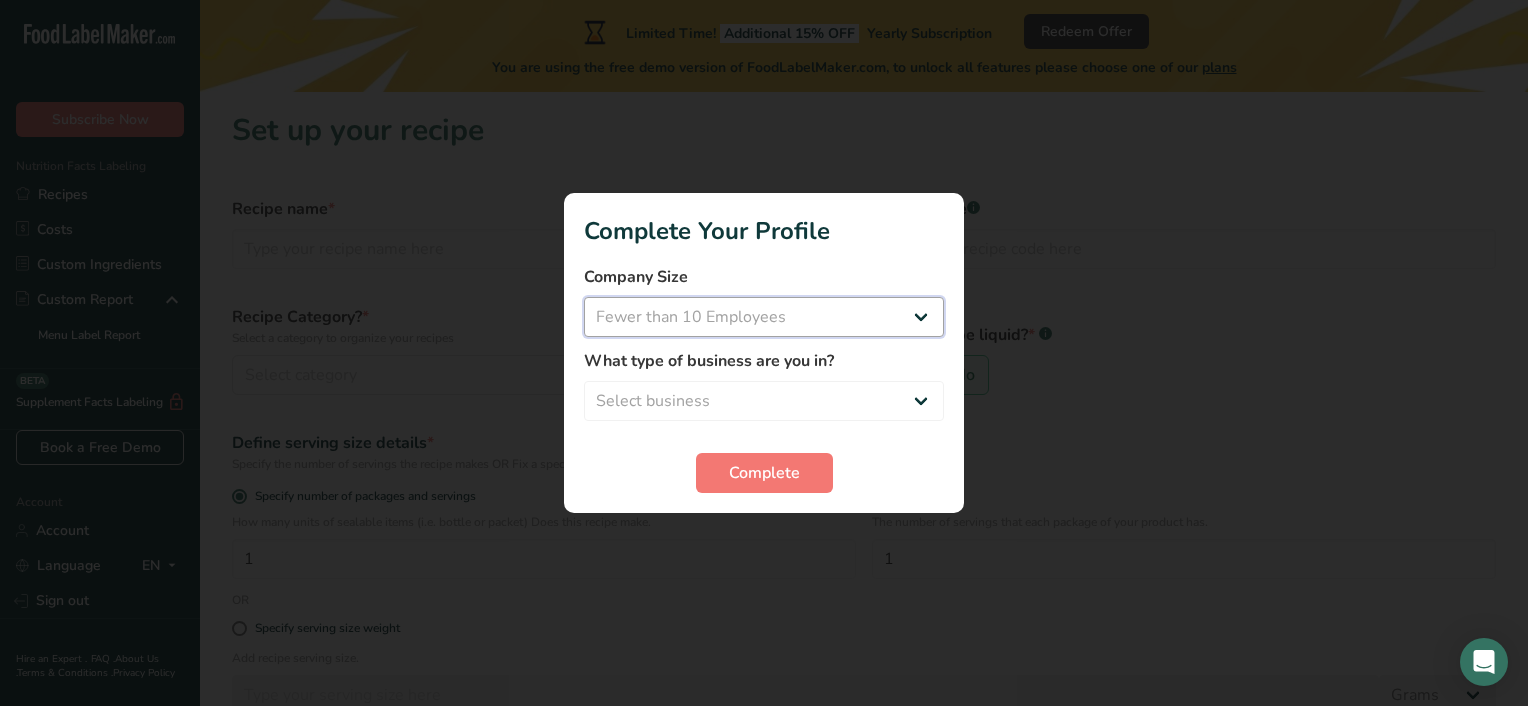 click on "Select company size
Fewer than 10 Employees
10 to 50 Employees
51 to 500 Employees
Over 500 Employees" at bounding box center [764, 317] 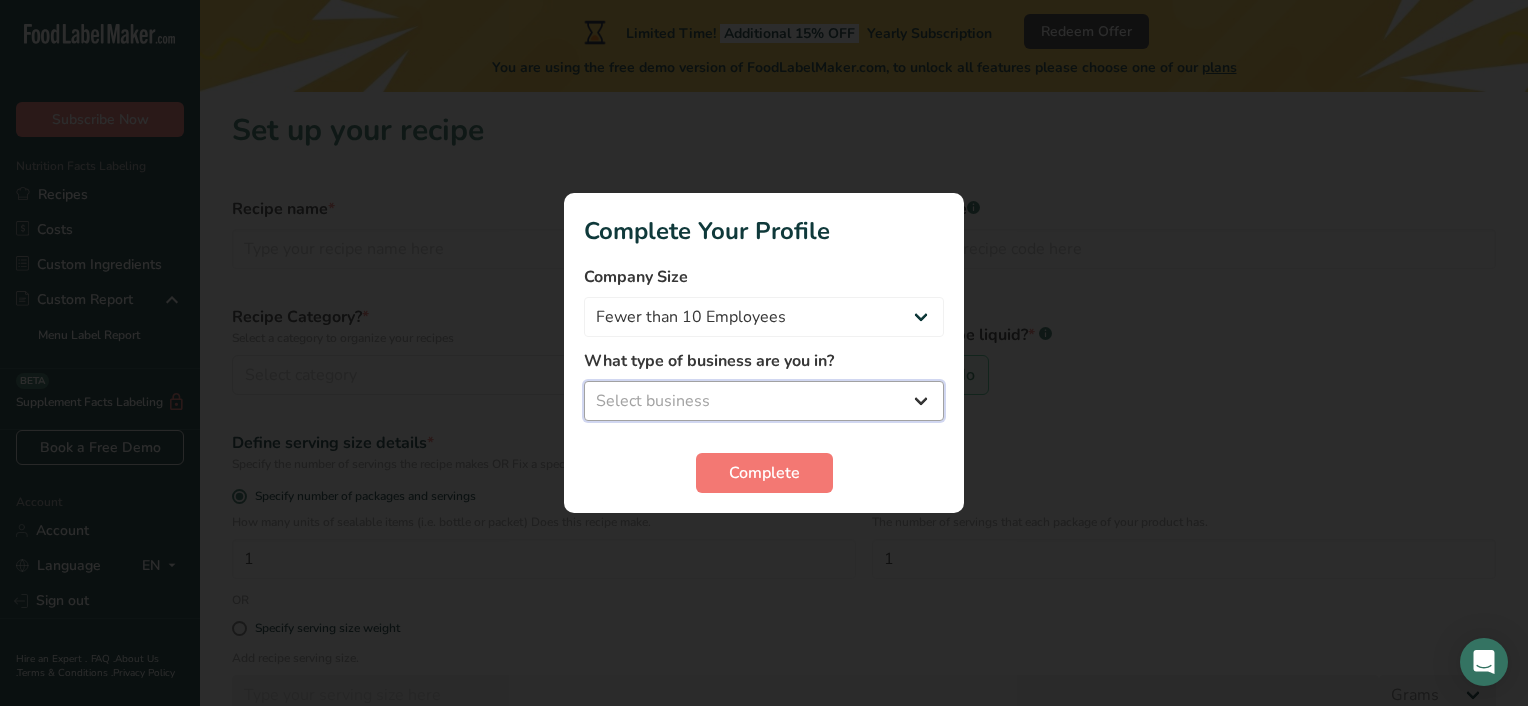 click on "Select business
Packaged Food Manufacturer
Restaurant & Cafe
Bakery
Meal Plans & Catering Company
Nutritionist
Food Blogger
Personal Trainer
Other" at bounding box center (764, 401) 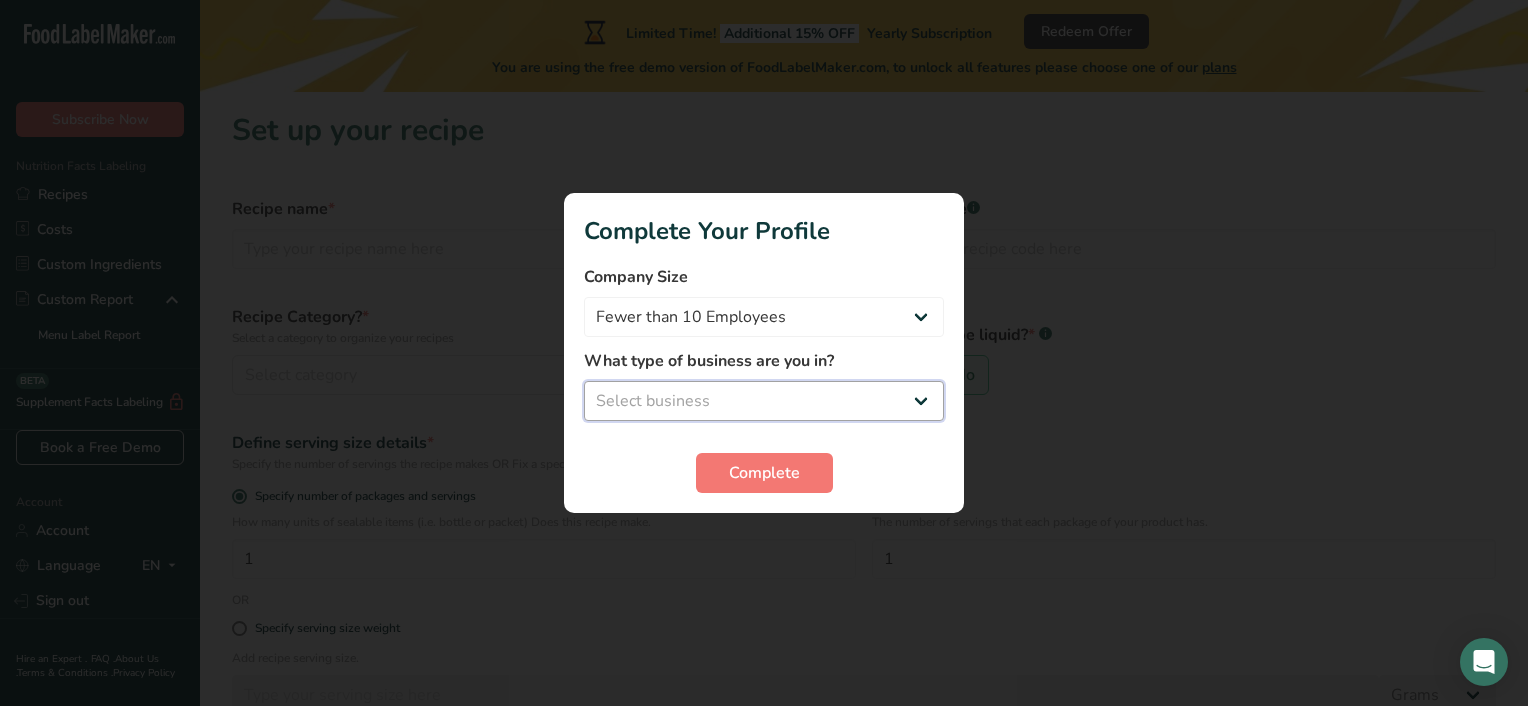 select on "8" 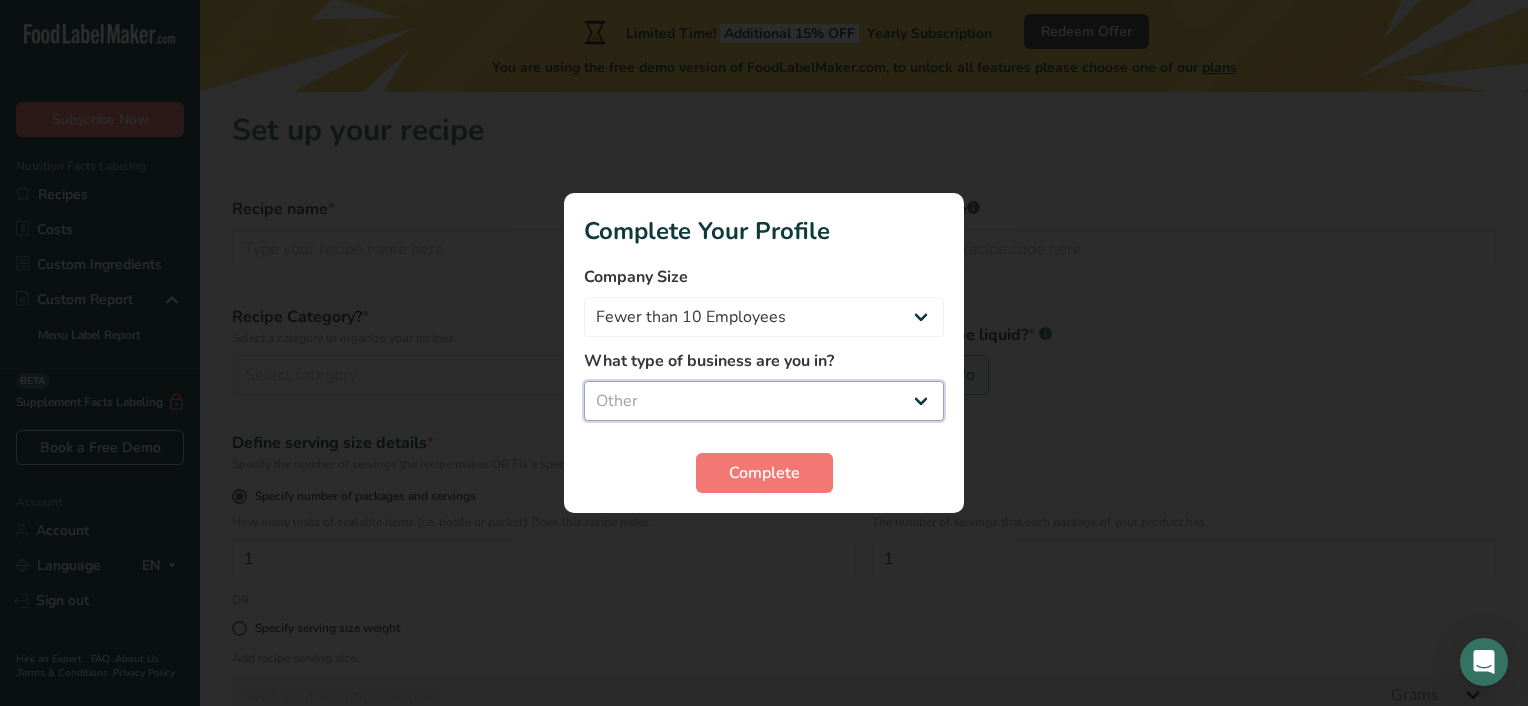 click on "Select business
Packaged Food Manufacturer
Restaurant & Cafe
Bakery
Meal Plans & Catering Company
Nutritionist
Food Blogger
Personal Trainer
Other" at bounding box center [764, 401] 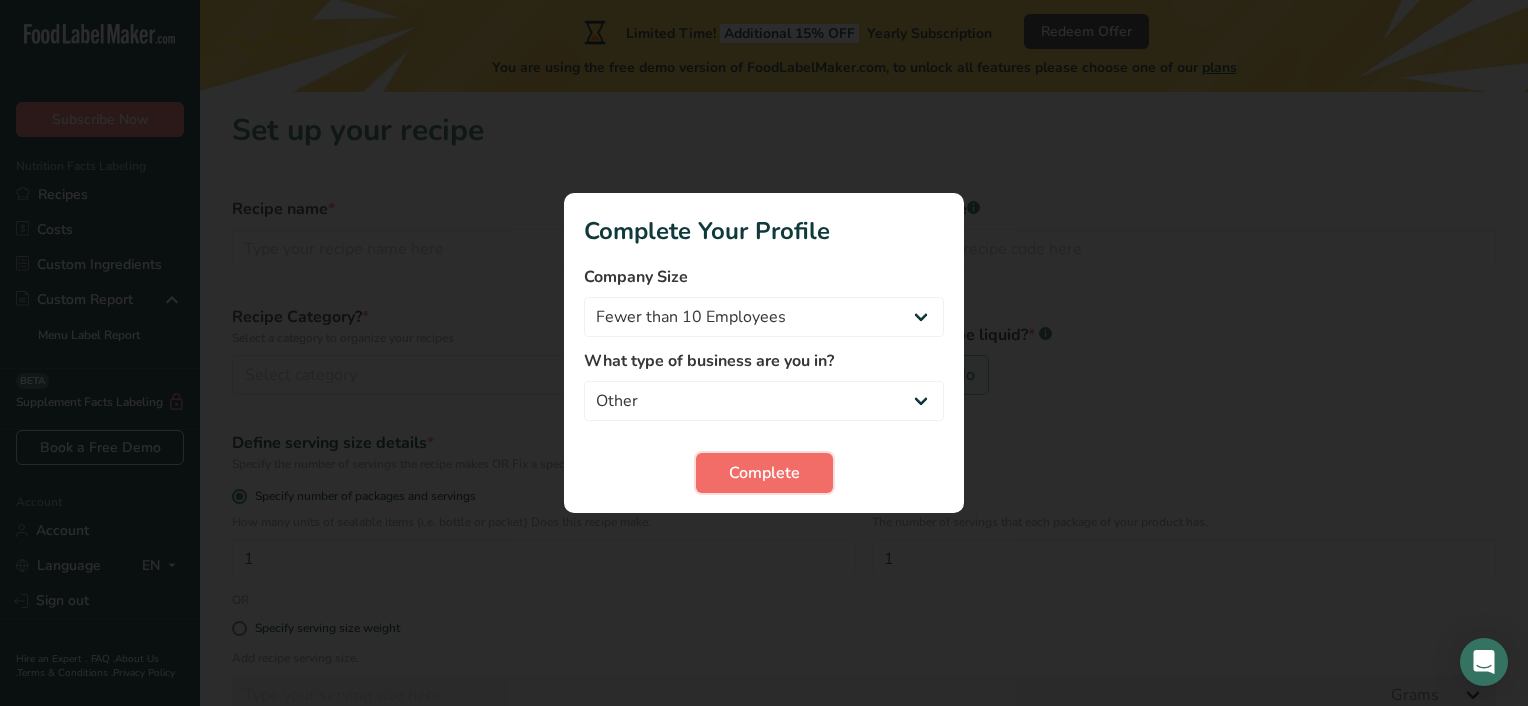 click on "Complete" at bounding box center (764, 473) 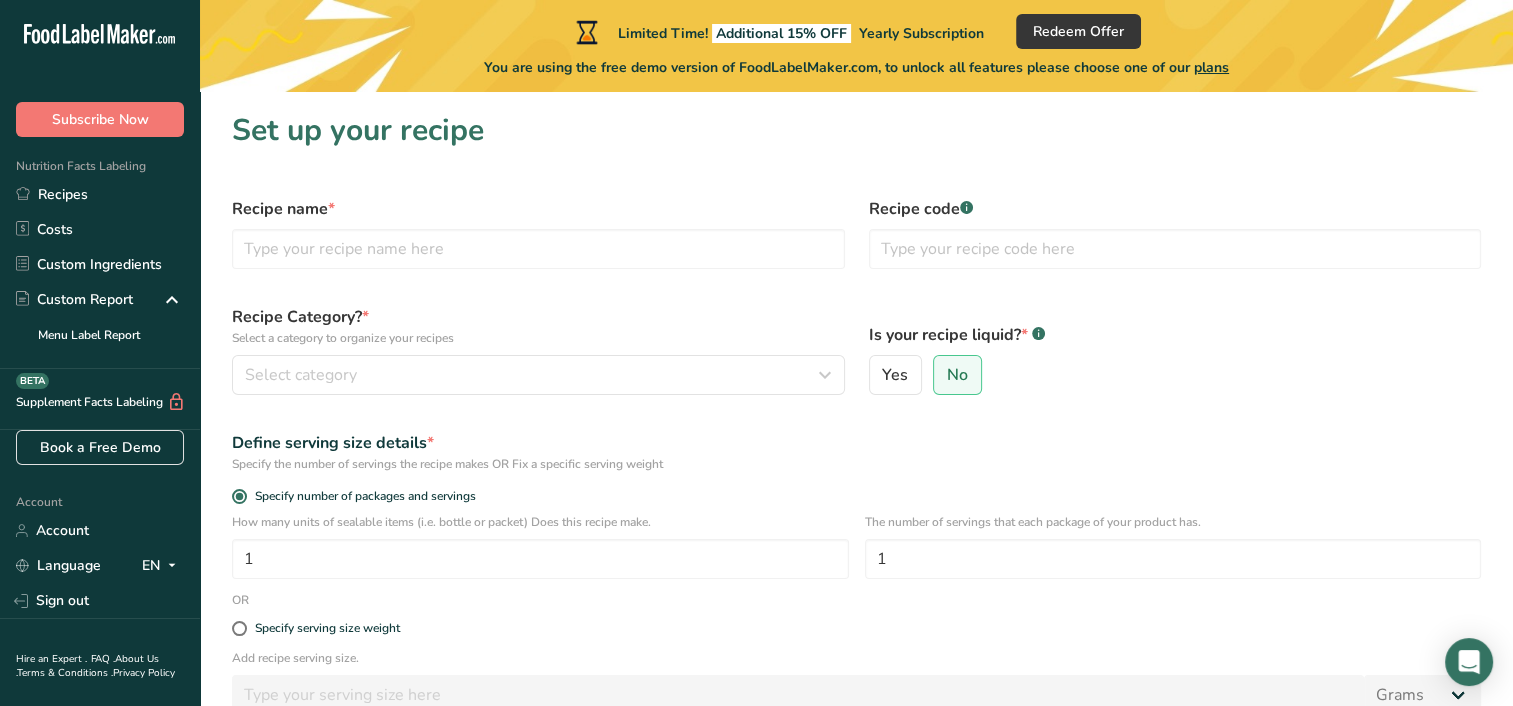 click on "Define serving size details *
Specify the number of servings the recipe makes OR Fix a specific serving weight" at bounding box center [856, 452] 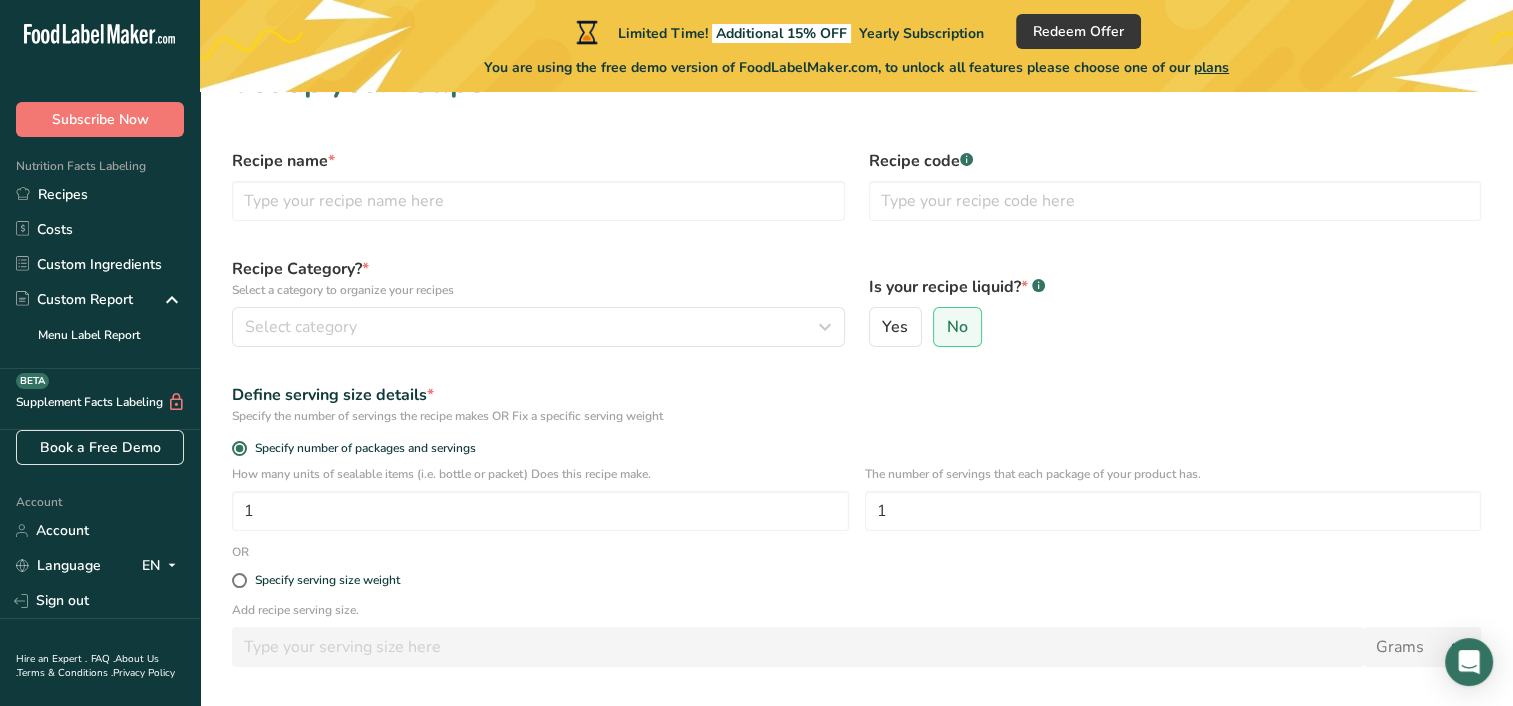 scroll, scrollTop: 44, scrollLeft: 0, axis: vertical 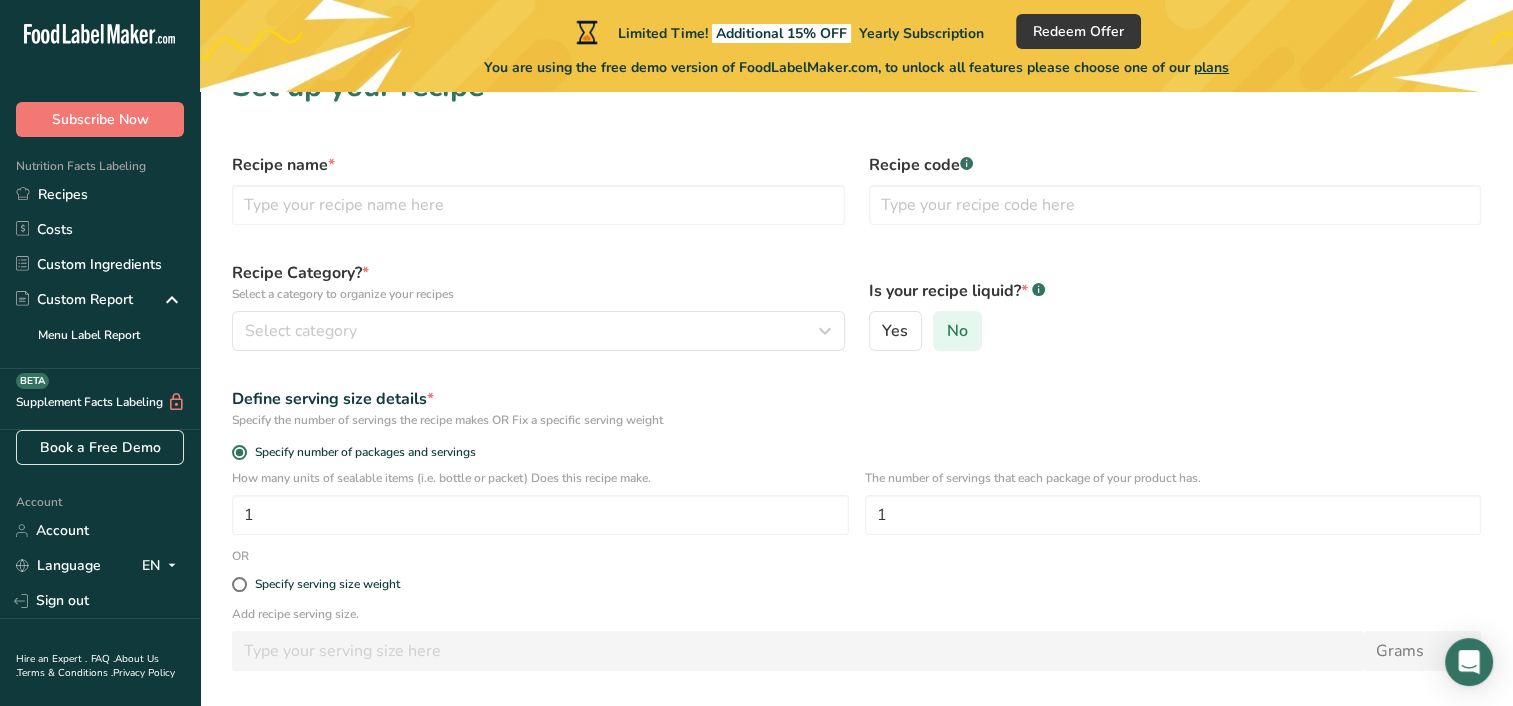 click on "No" at bounding box center [957, 331] 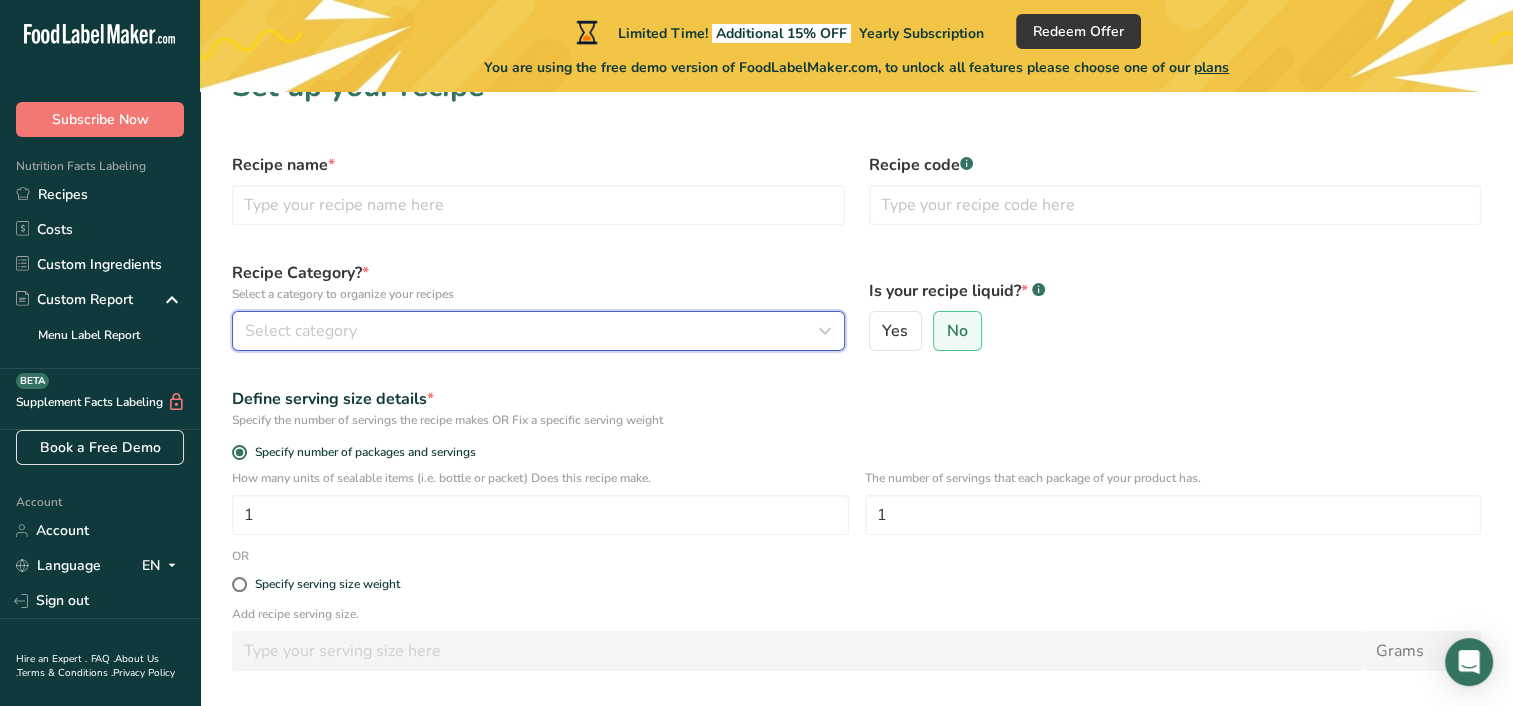 click on "Select category" at bounding box center (538, 331) 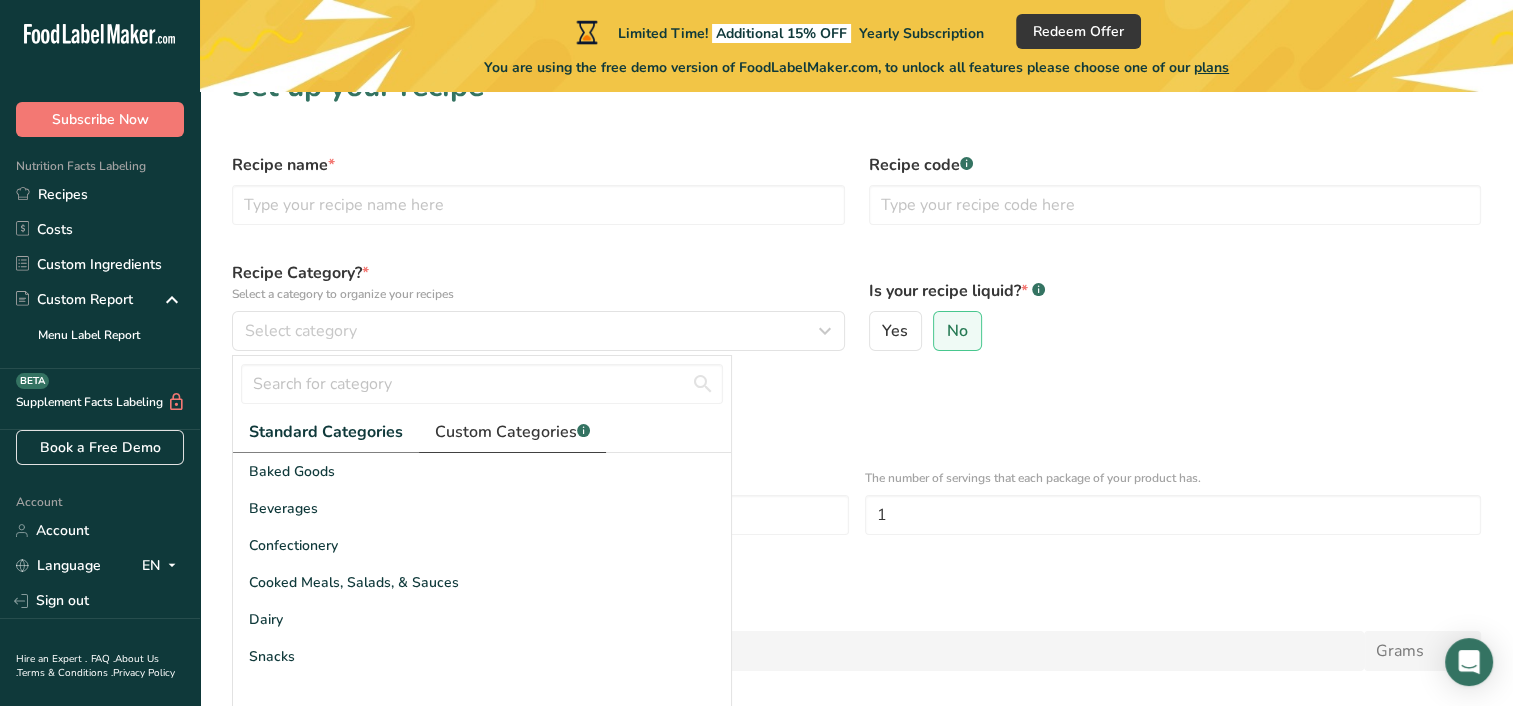 click on "Custom Categories
.a-a{fill:#347362;}.b-a{fill:#fff;}" at bounding box center [512, 432] 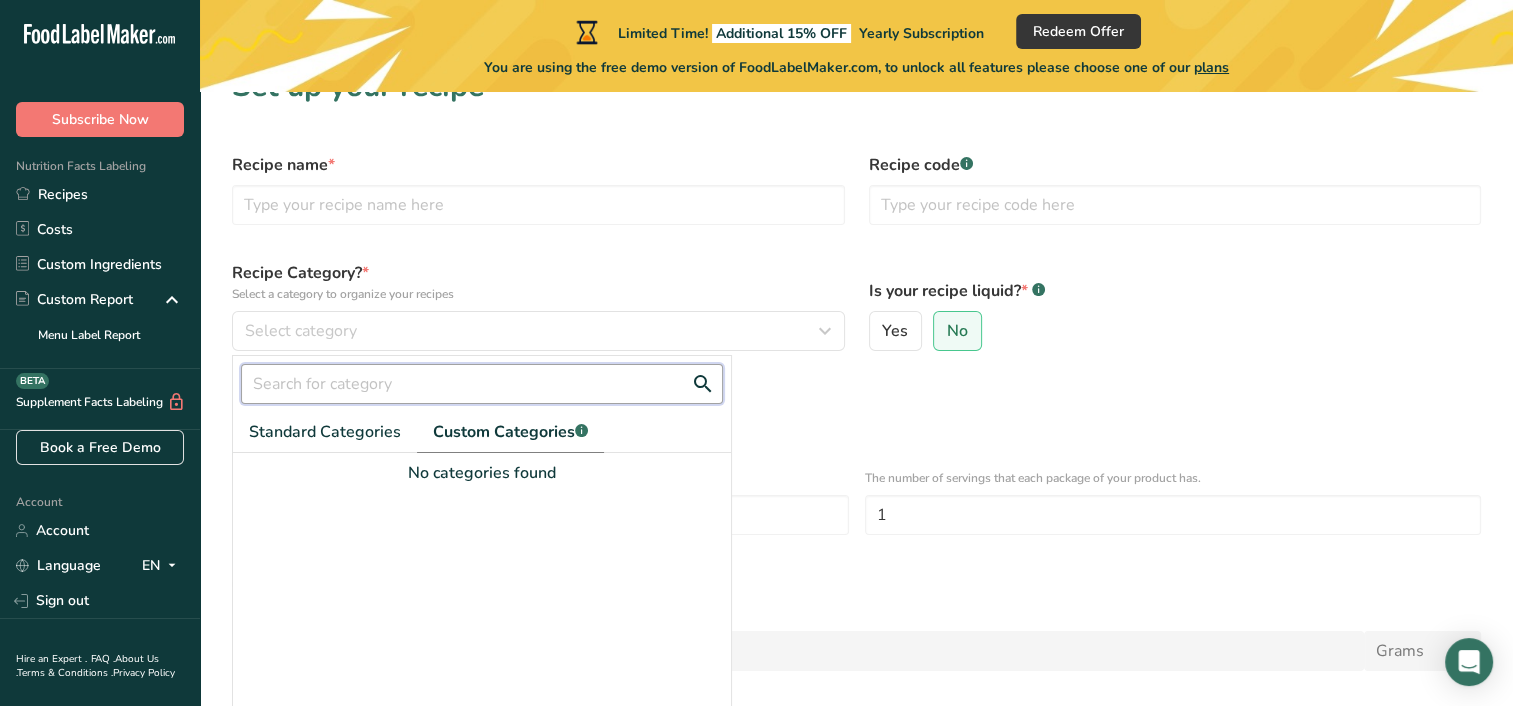 click at bounding box center [482, 384] 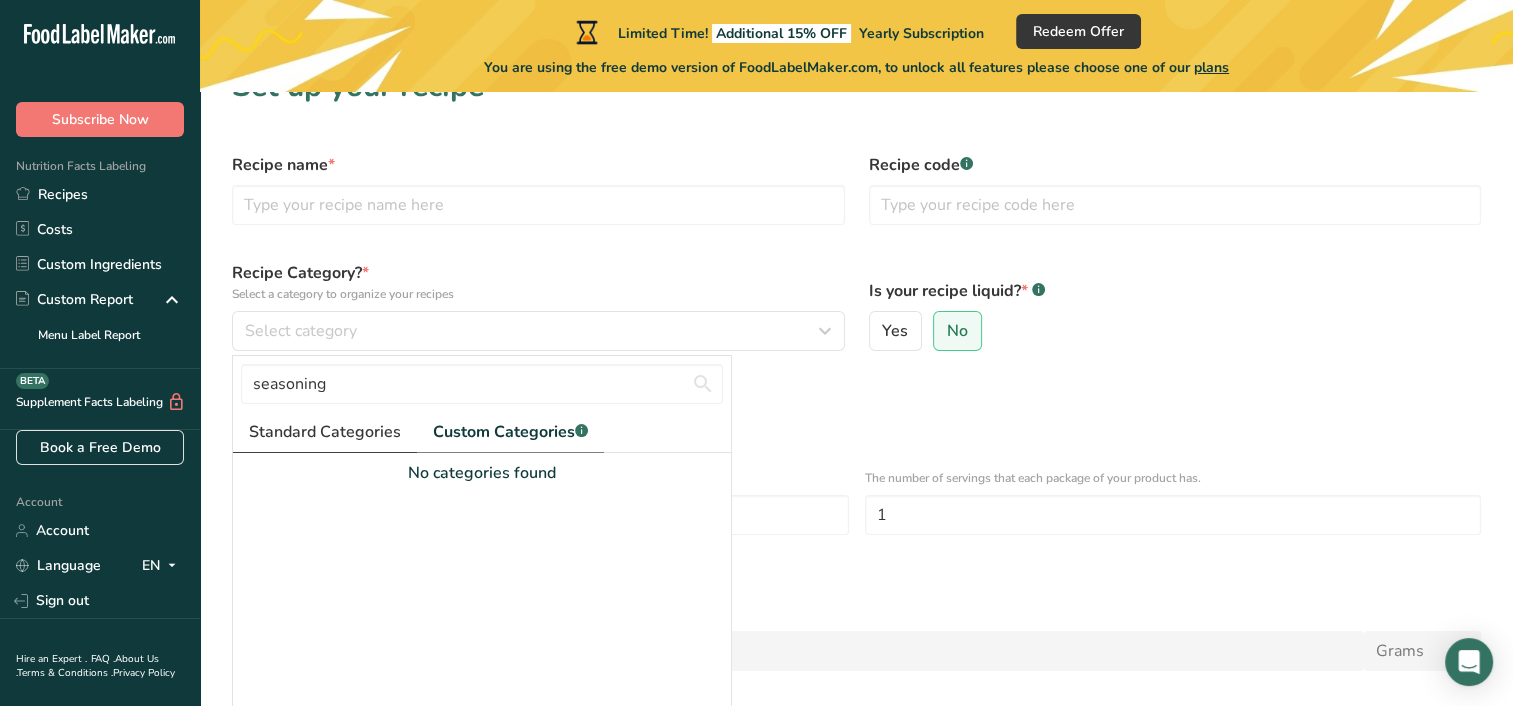 click on "Standard Categories" at bounding box center (325, 432) 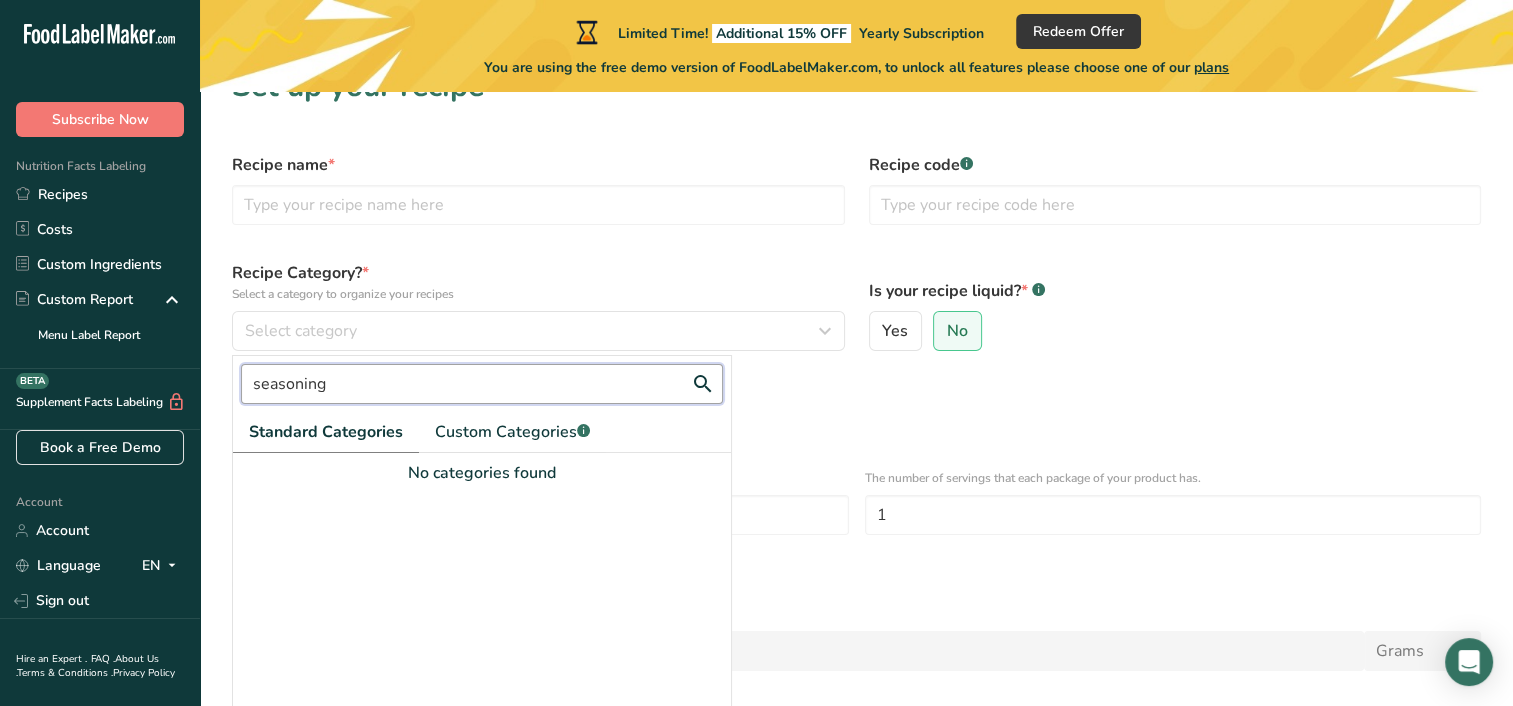 click on "seasoning" at bounding box center [482, 384] 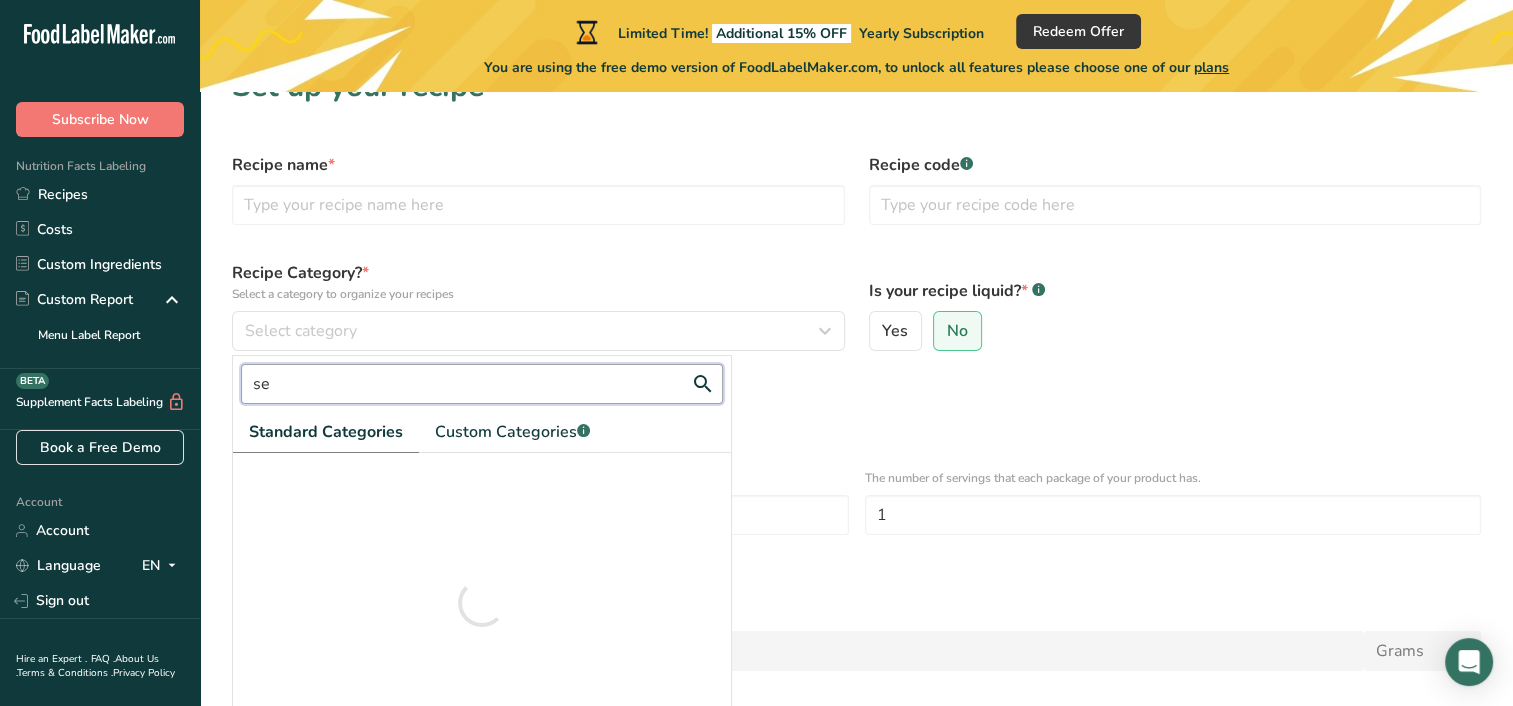type on "s" 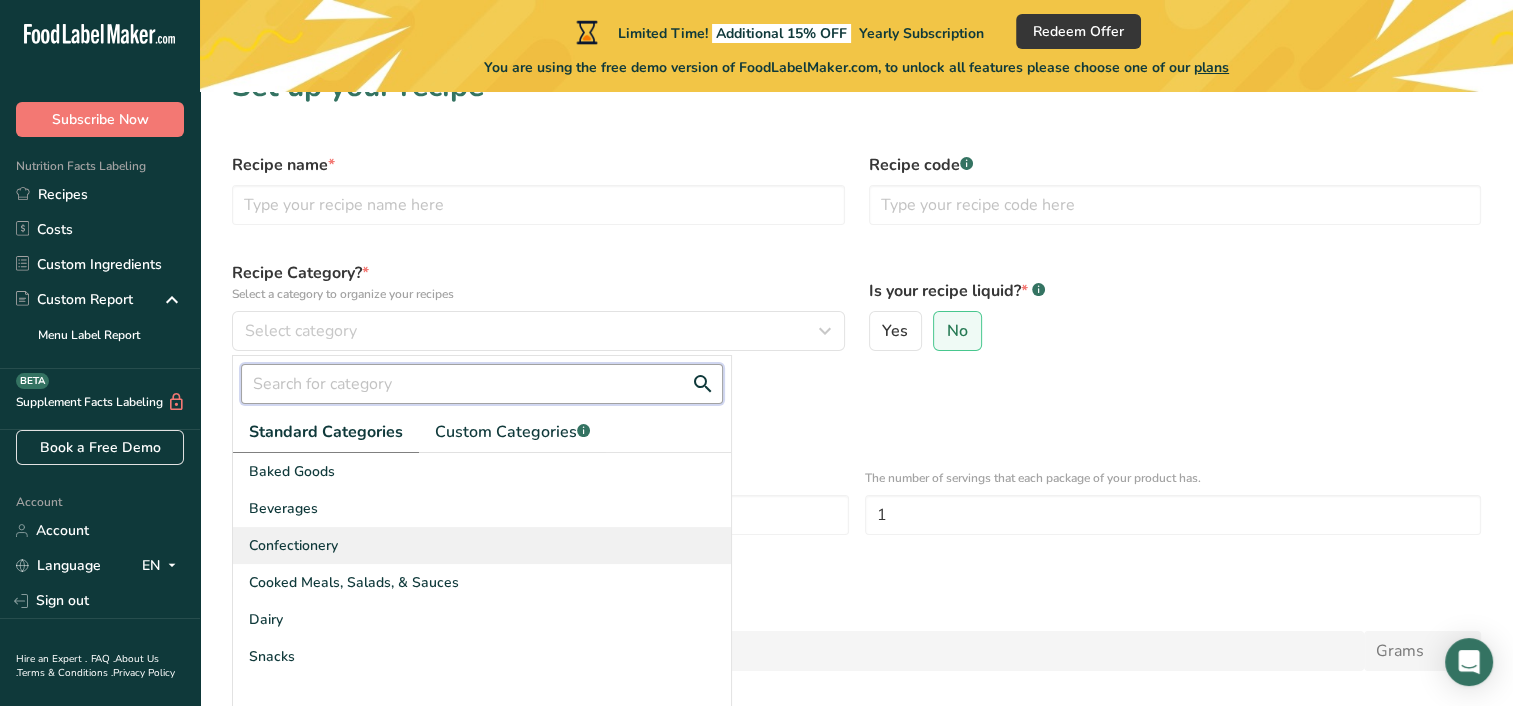 type 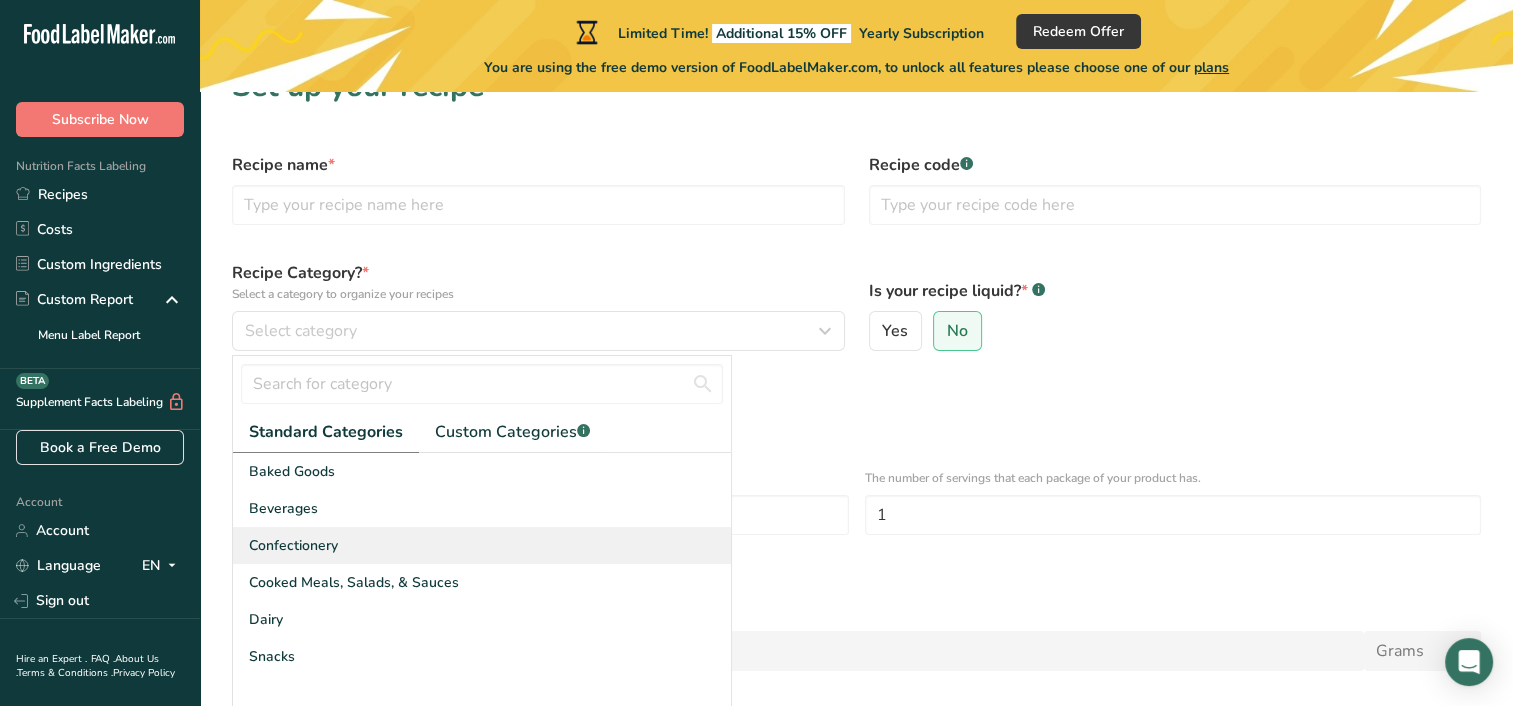 click on "Confectionery" at bounding box center (482, 545) 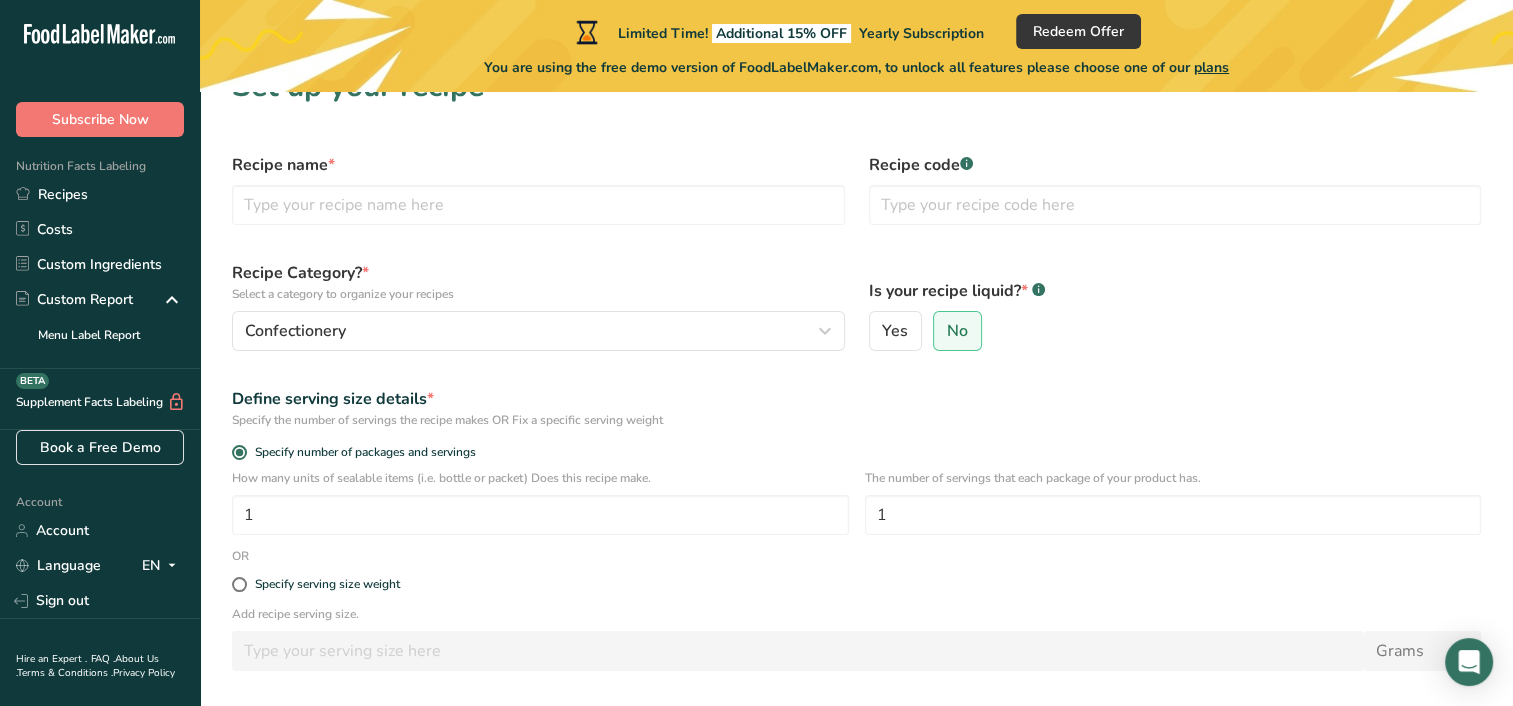 click on "Recipe name *
Recipe code
.a-a{fill:#347362;}.b-a{fill:#fff;}
Recipe Category? *
Select a category to organize your recipes
Confectionery
Standard Categories
Custom Categories
.a-a{fill:#347362;}.b-a{fill:#fff;}
Baked Goods
Beverages
Confectionery
Cooked Meals, Salads, & Sauces
Dairy
Snacks
No categories found
Add New Category
Is your recipe liquid? *   .a-a{fill:#347362;}.b-a{fill:#fff;}           Yes   No
Define serving size details *
Specify the number of servings the recipe makes OR Fix a specific serving weight
Specify number of packages and servings
1     1" at bounding box center (856, 462) 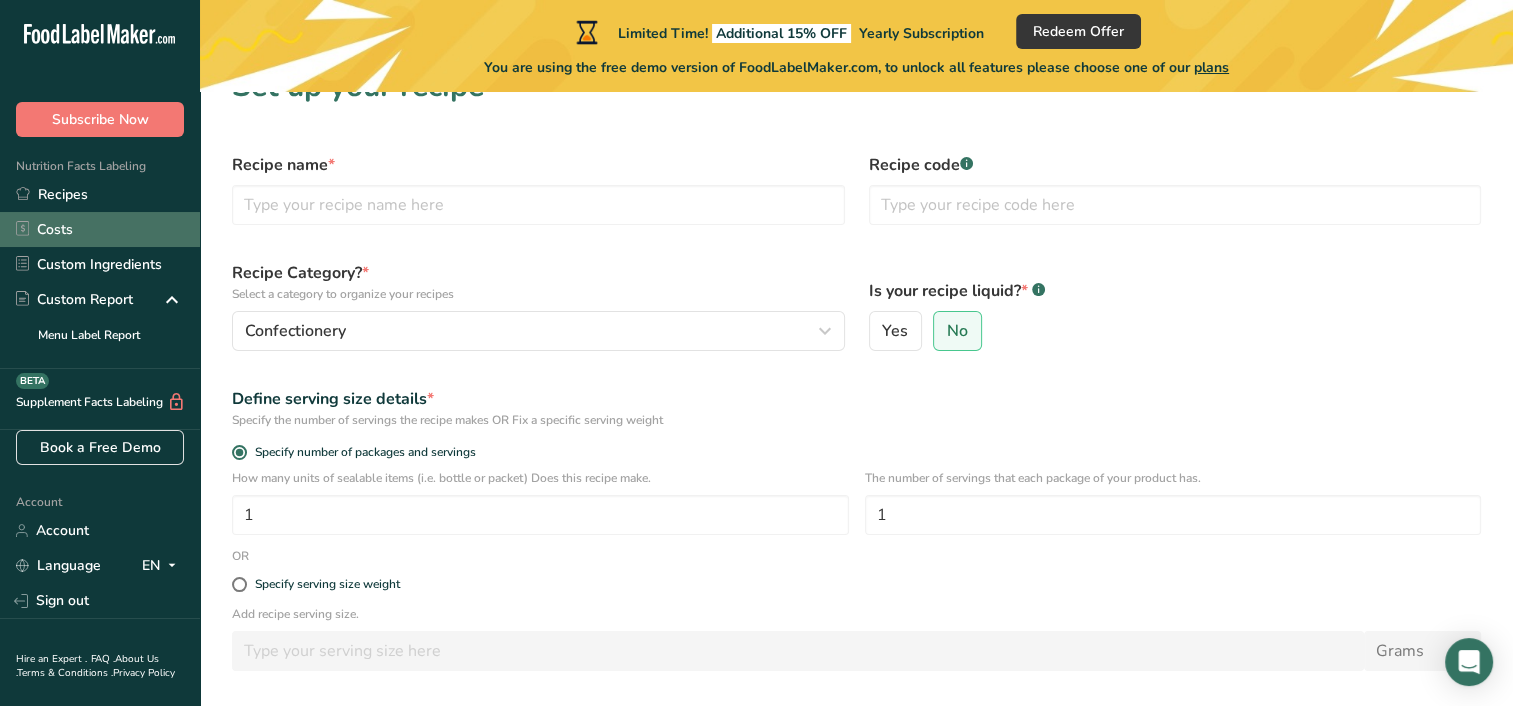 click on "Costs" at bounding box center (100, 229) 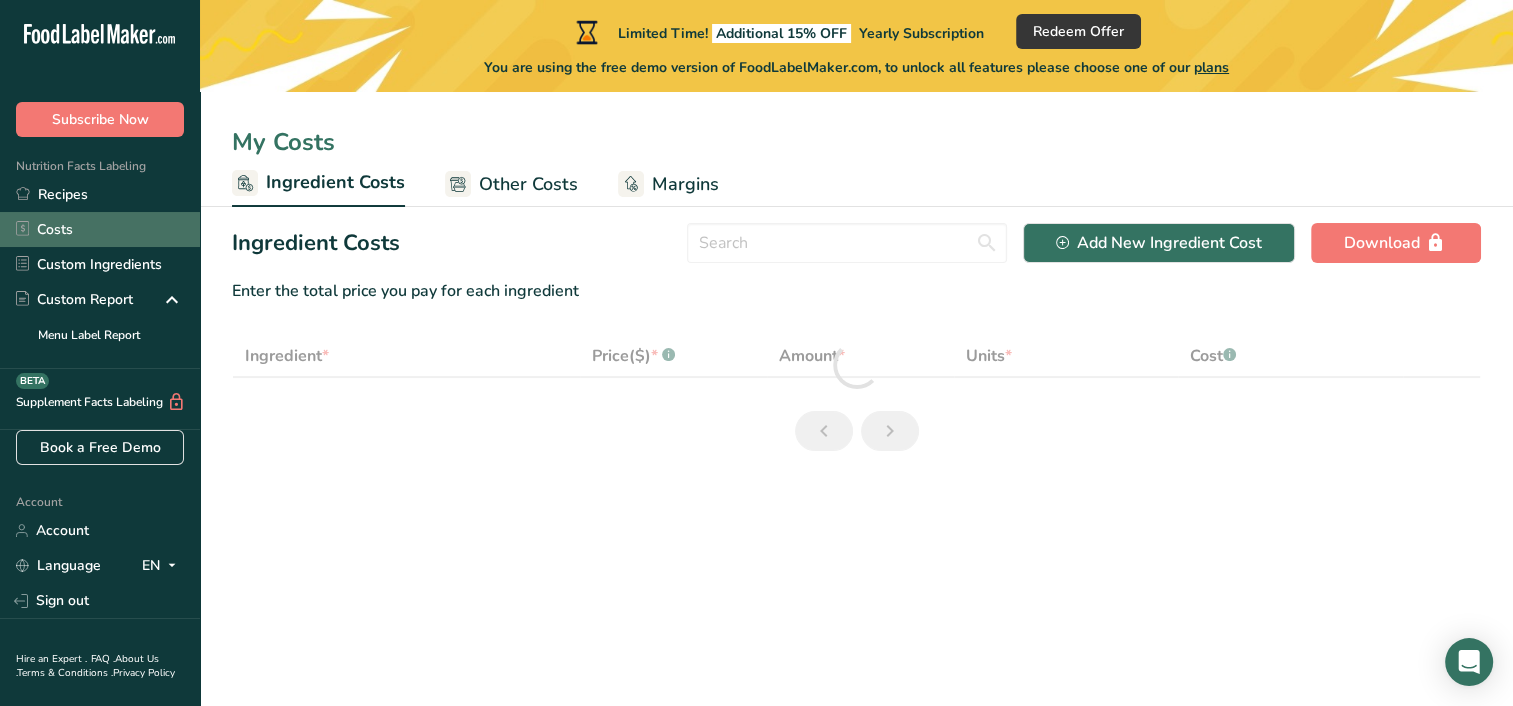 scroll, scrollTop: 0, scrollLeft: 0, axis: both 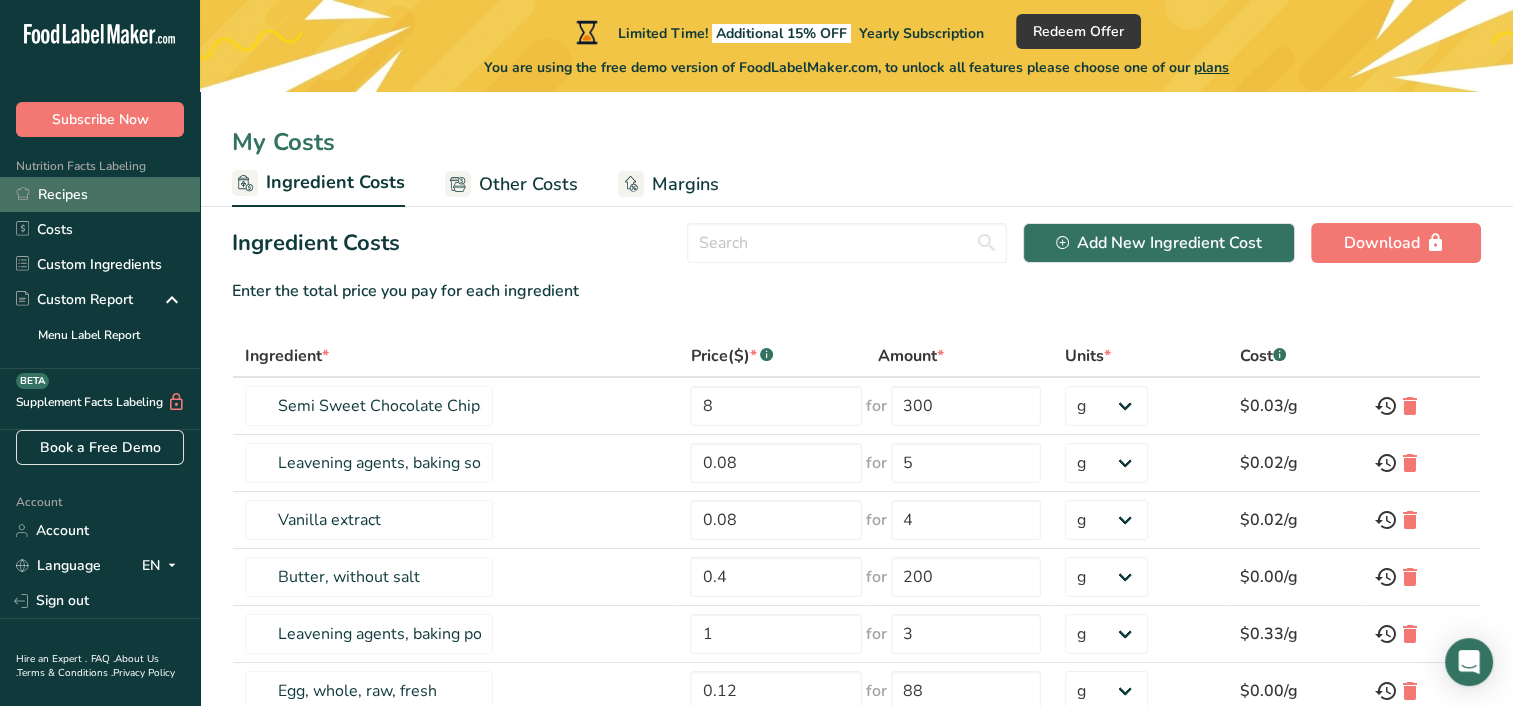 click on "Recipes" at bounding box center [100, 194] 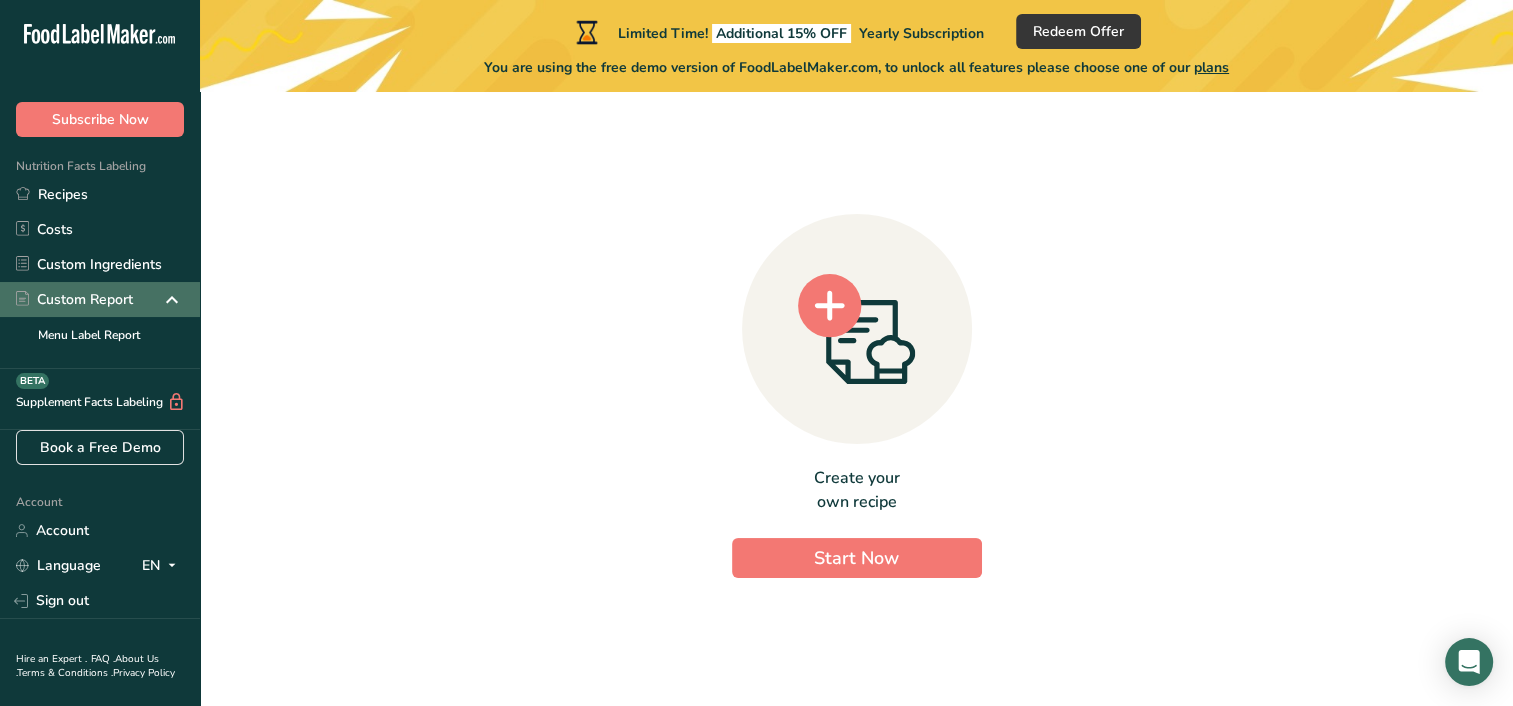 click on "Custom Report" at bounding box center [74, 299] 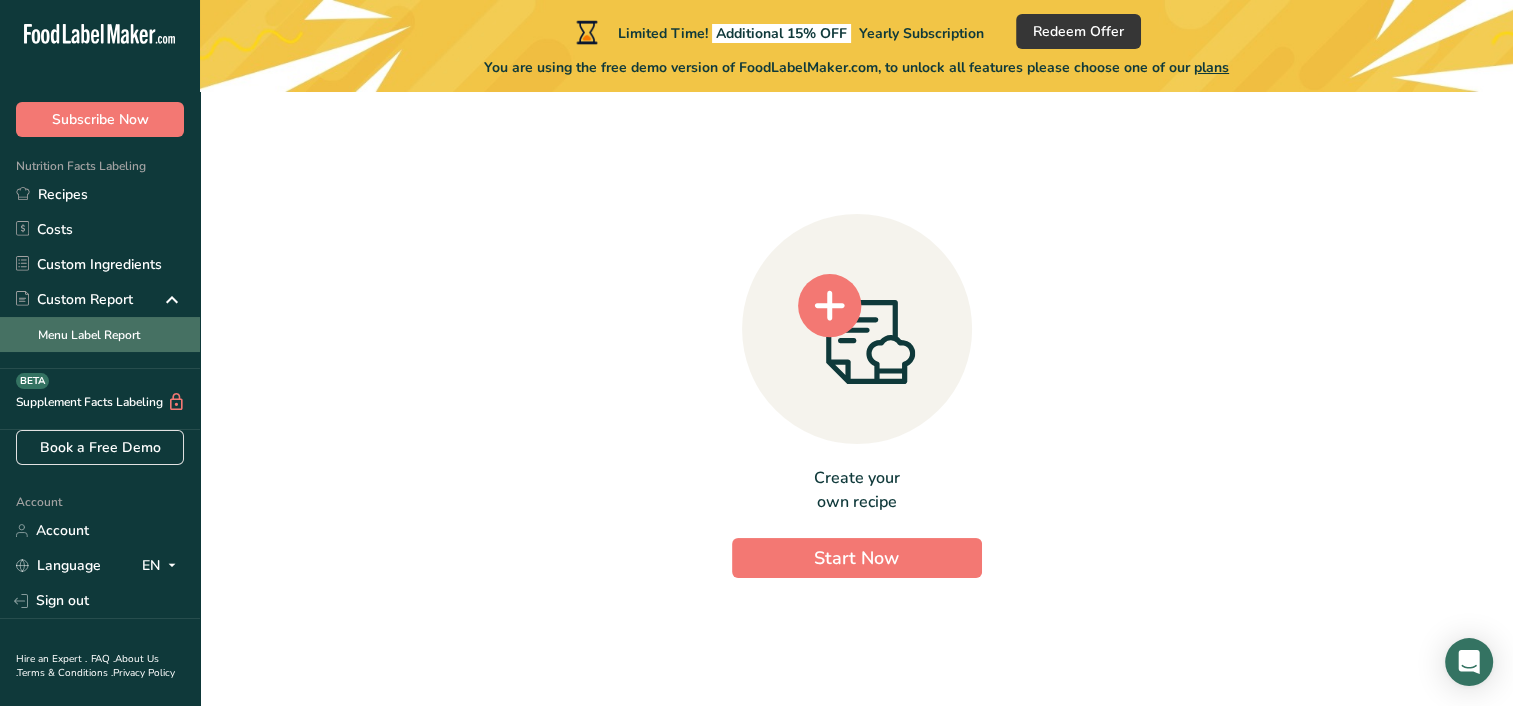 click on "Menu Label Report" at bounding box center (100, 334) 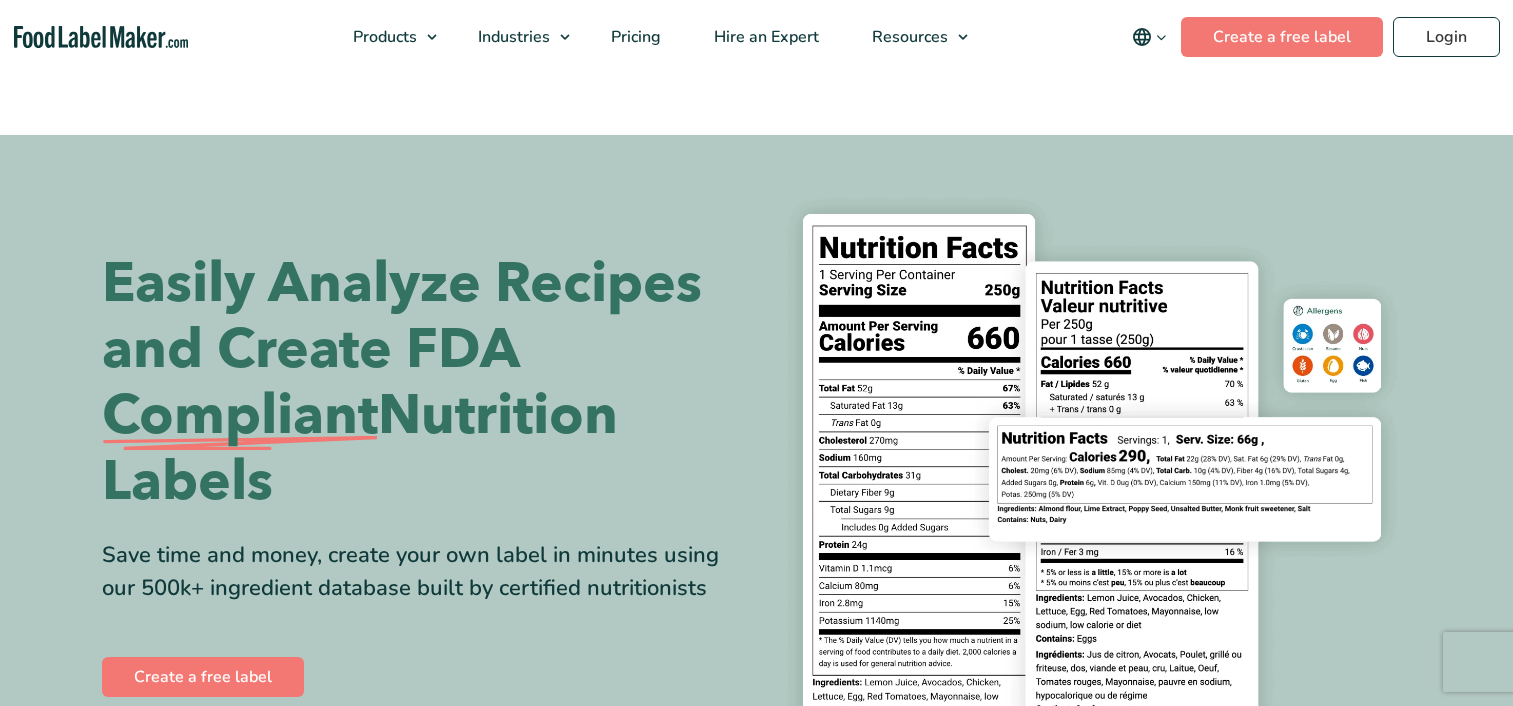 scroll, scrollTop: 0, scrollLeft: 0, axis: both 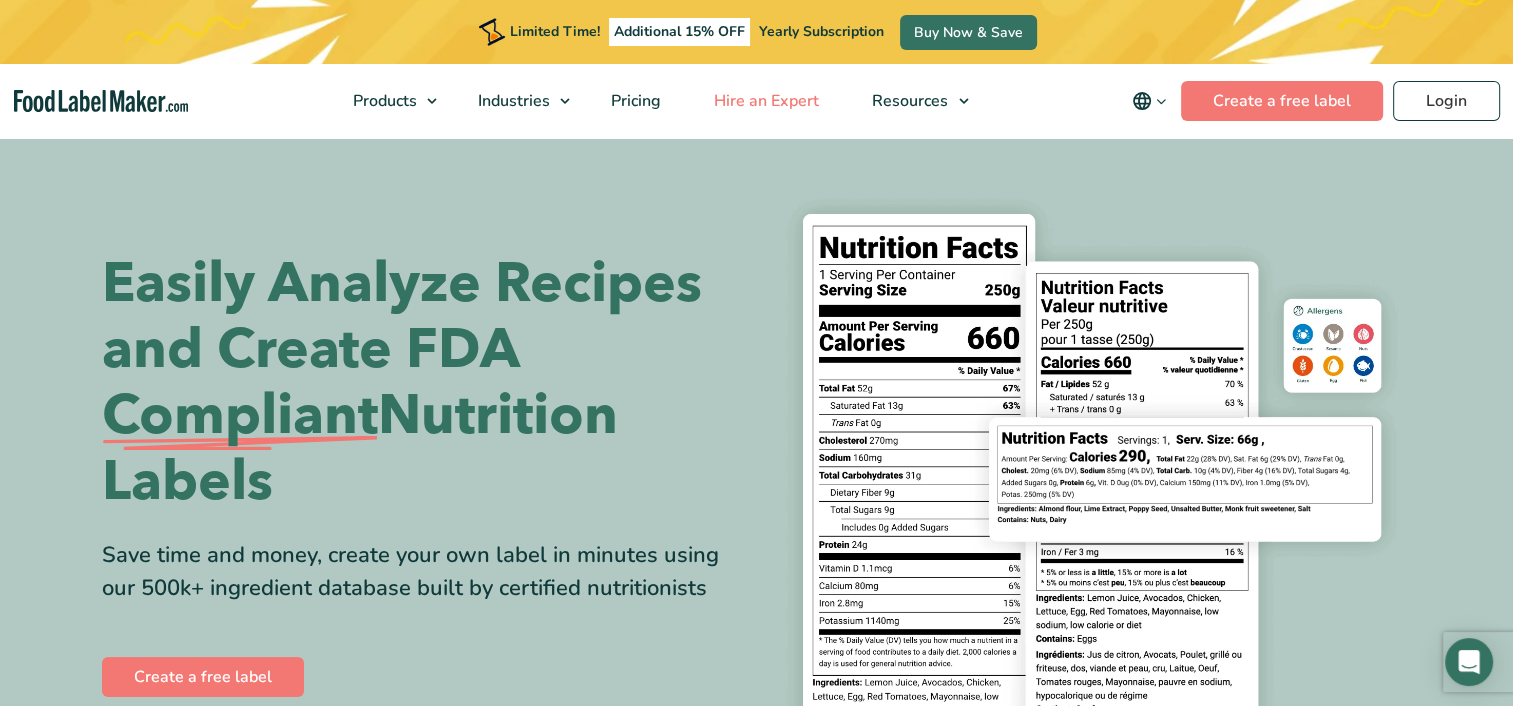click on "Hire an Expert" at bounding box center [764, 101] 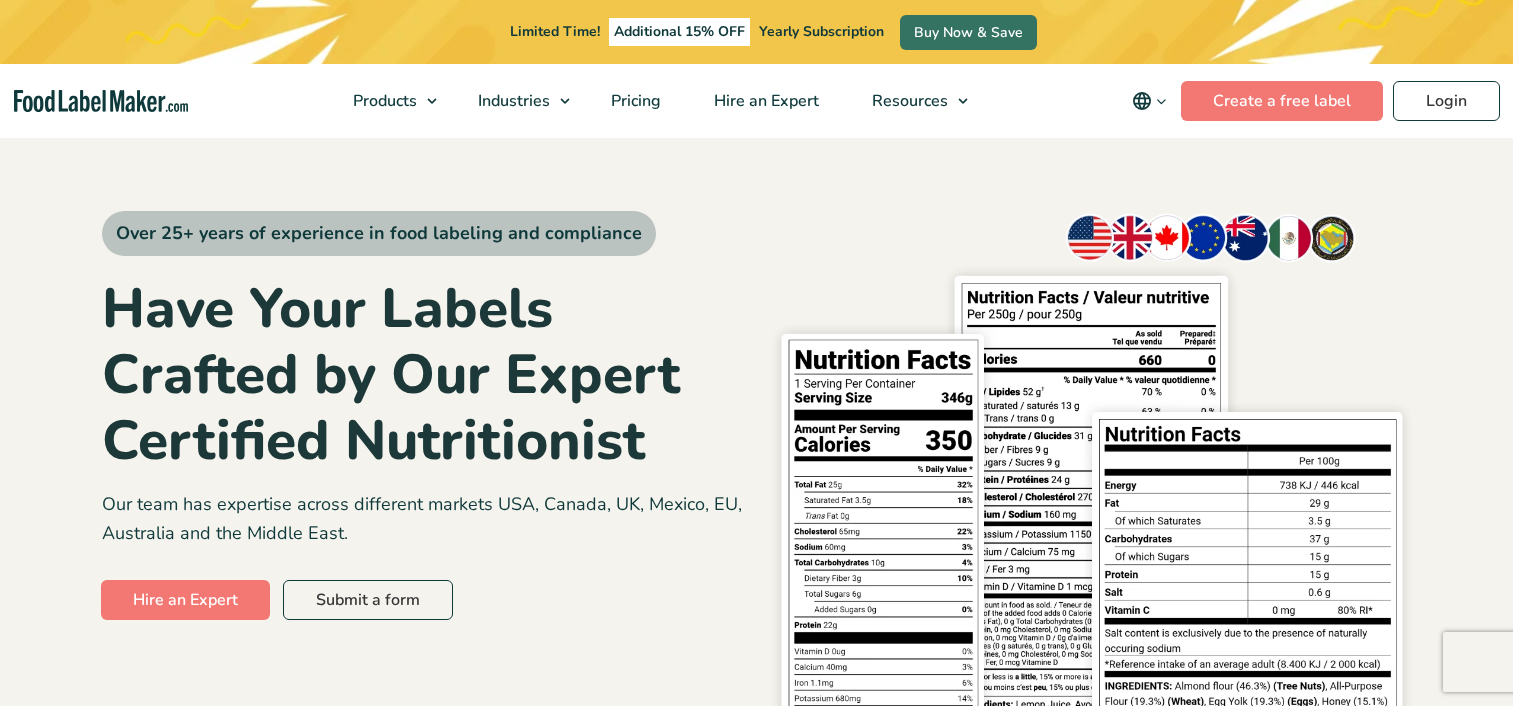 scroll, scrollTop: 0, scrollLeft: 0, axis: both 